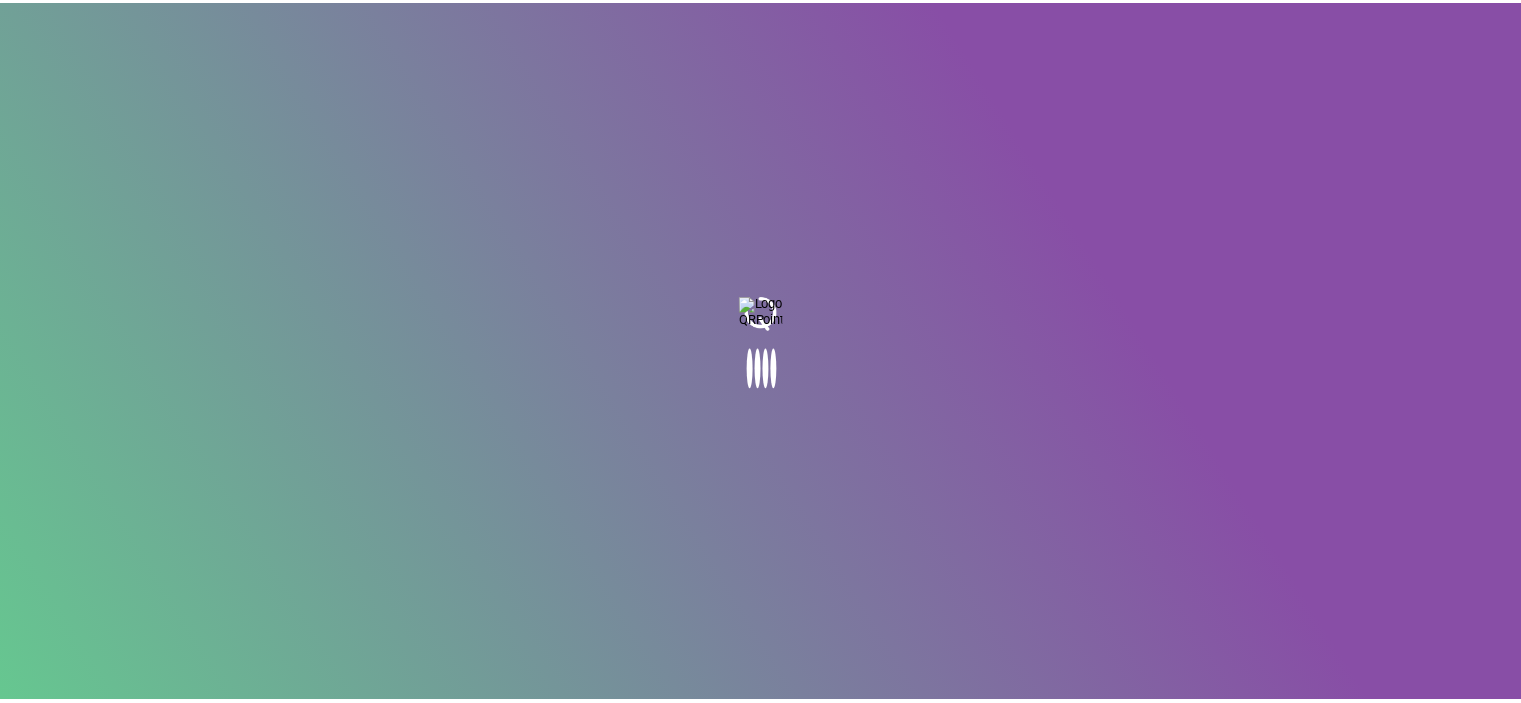 scroll, scrollTop: 0, scrollLeft: 0, axis: both 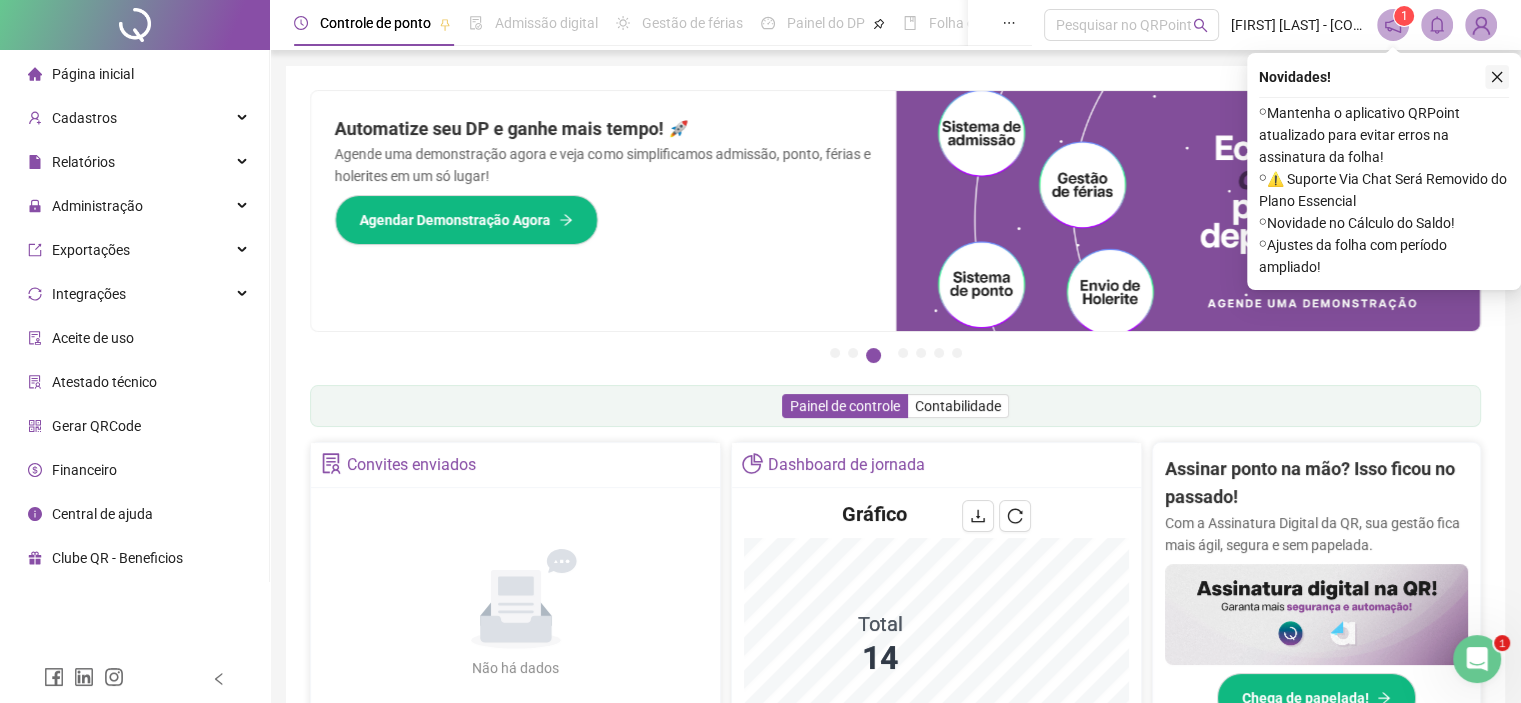 click 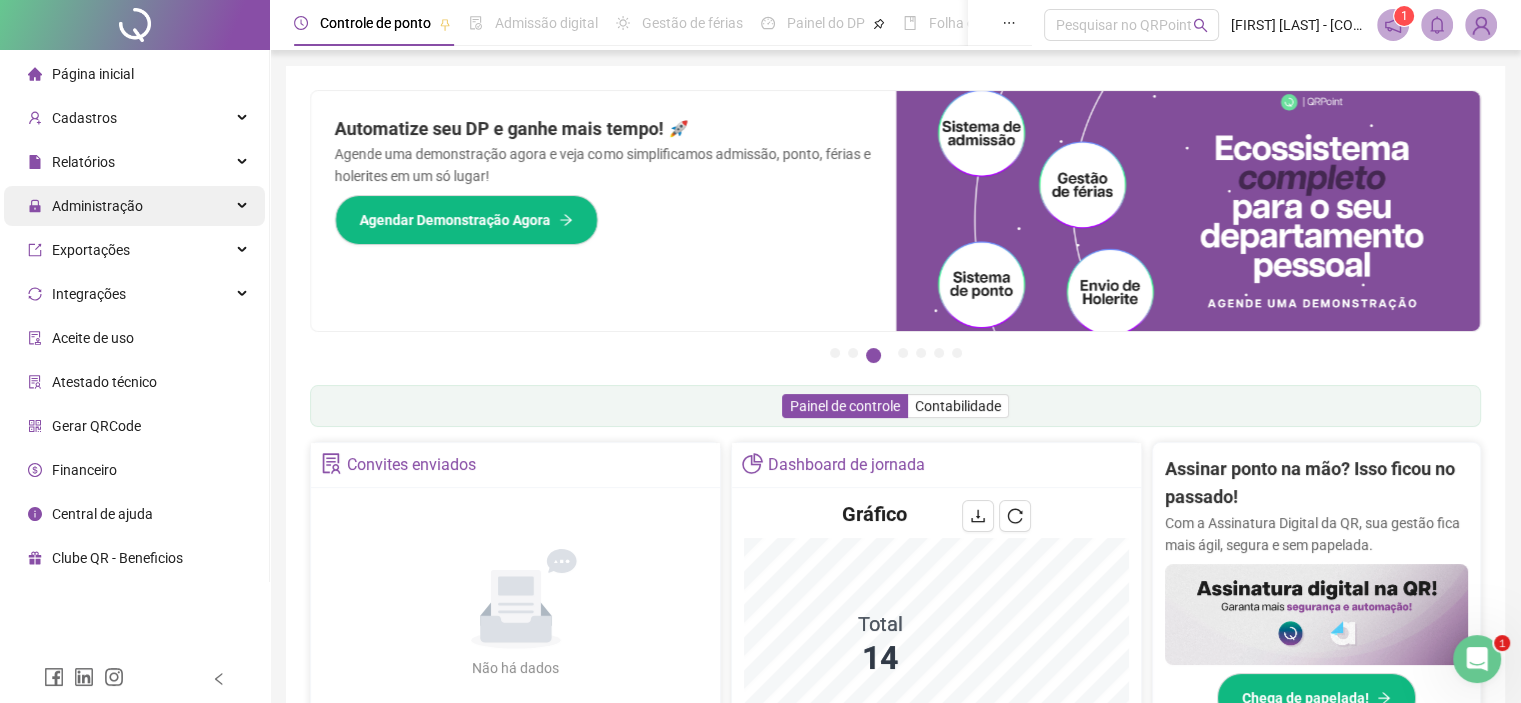 click on "Administração" at bounding box center (97, 206) 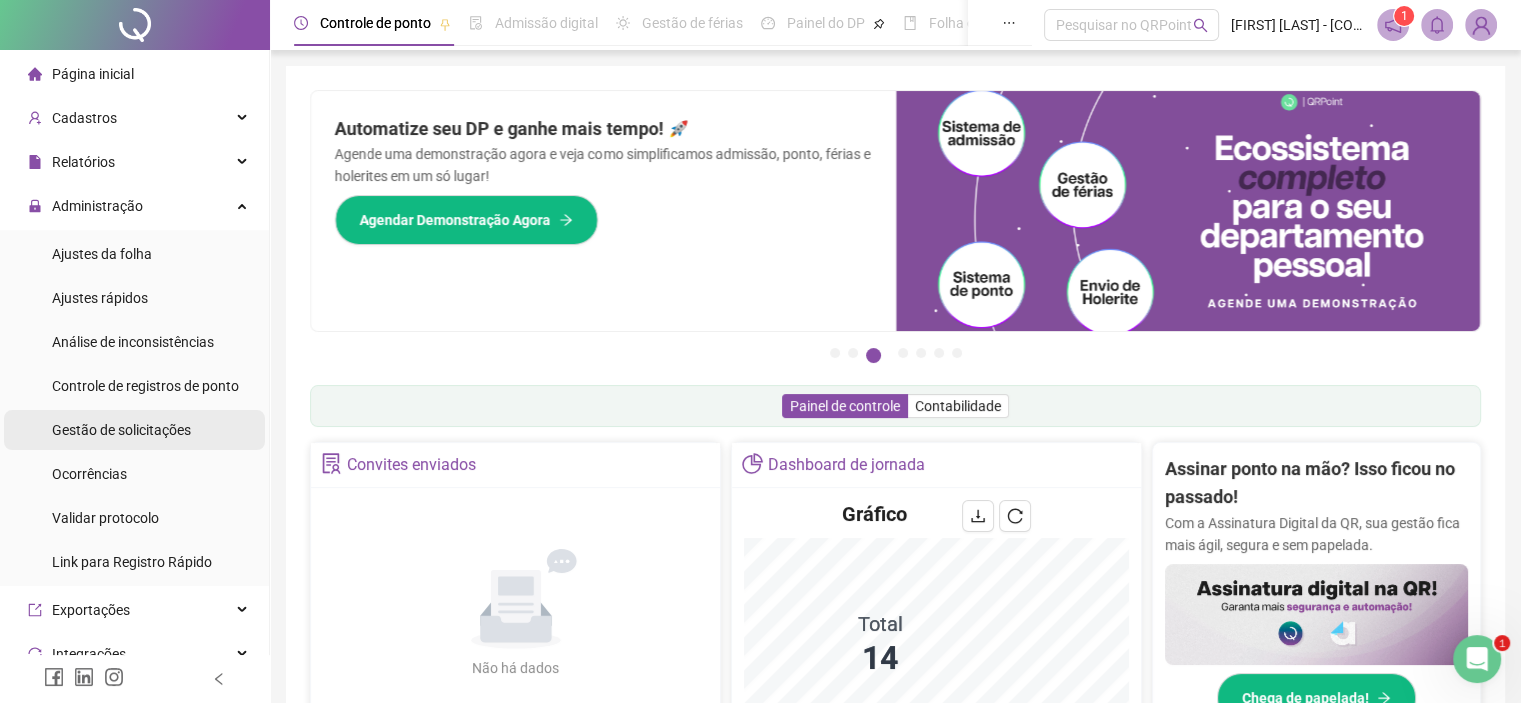 click on "Gestão de solicitações" at bounding box center [121, 430] 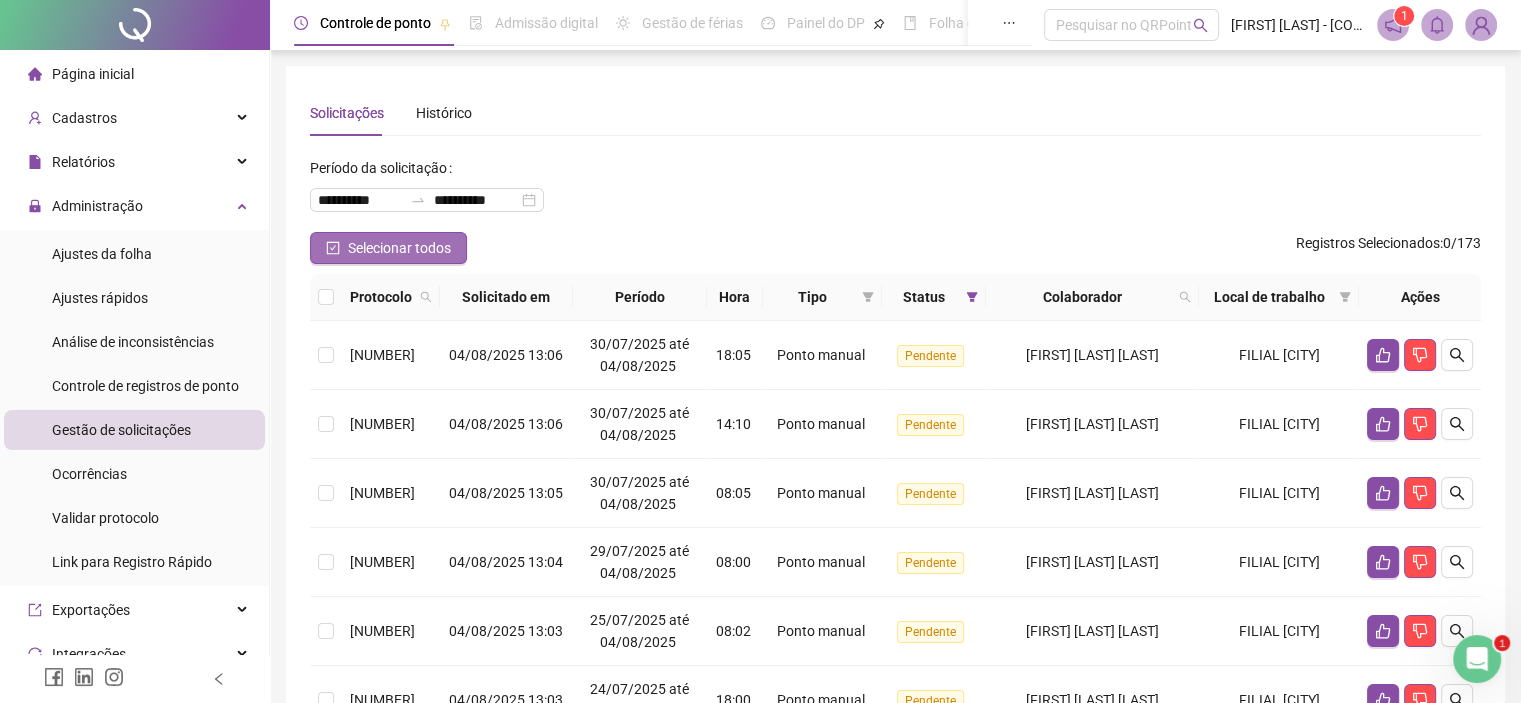 click on "Selecionar todos" at bounding box center [399, 248] 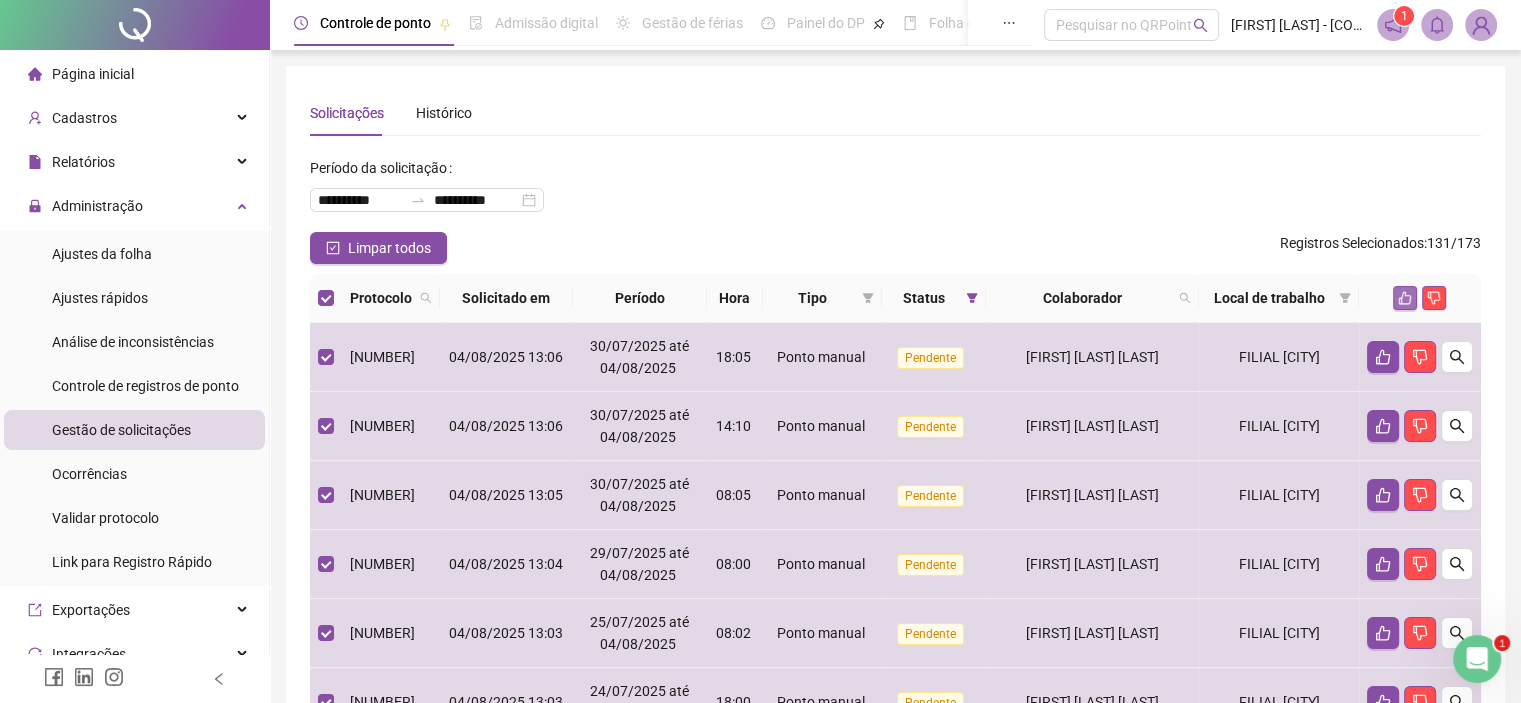 click 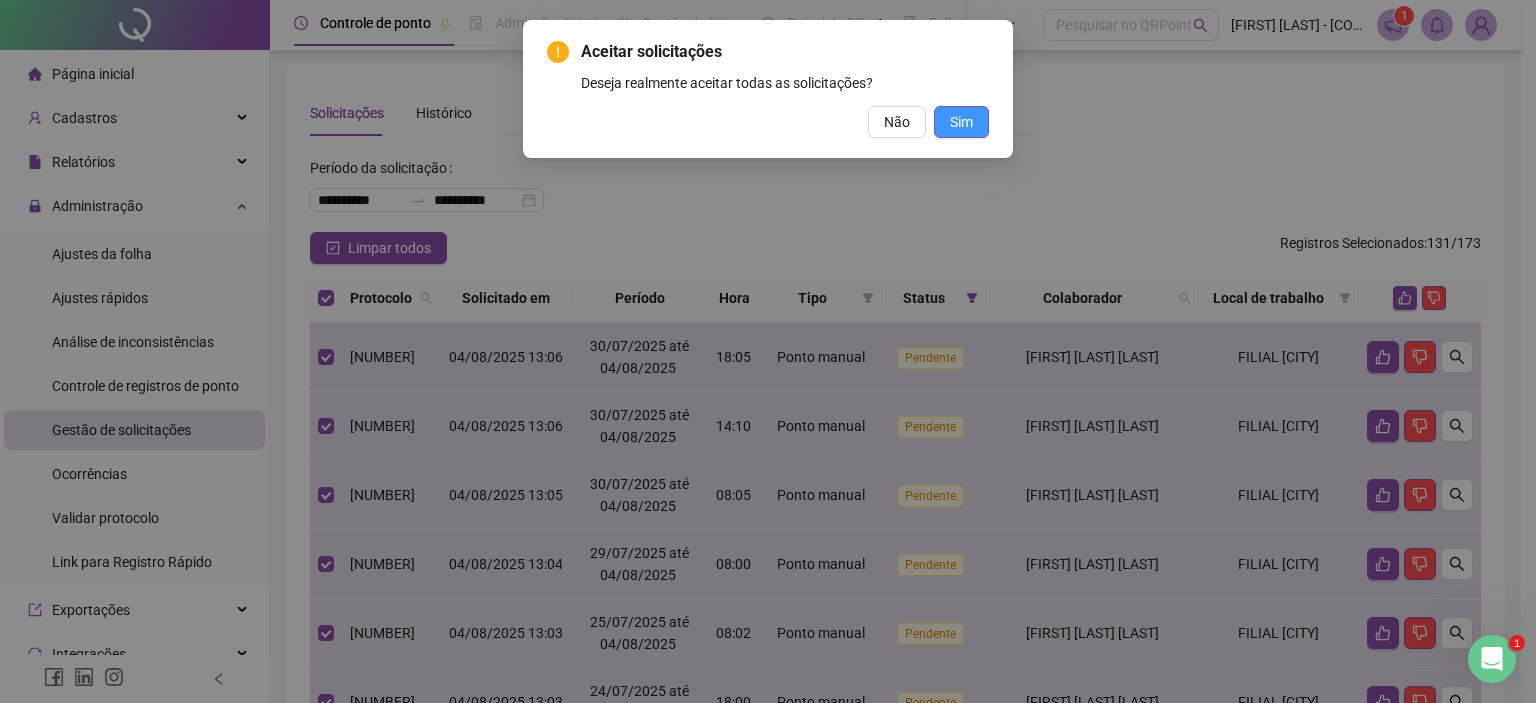 click on "Sim" at bounding box center (961, 122) 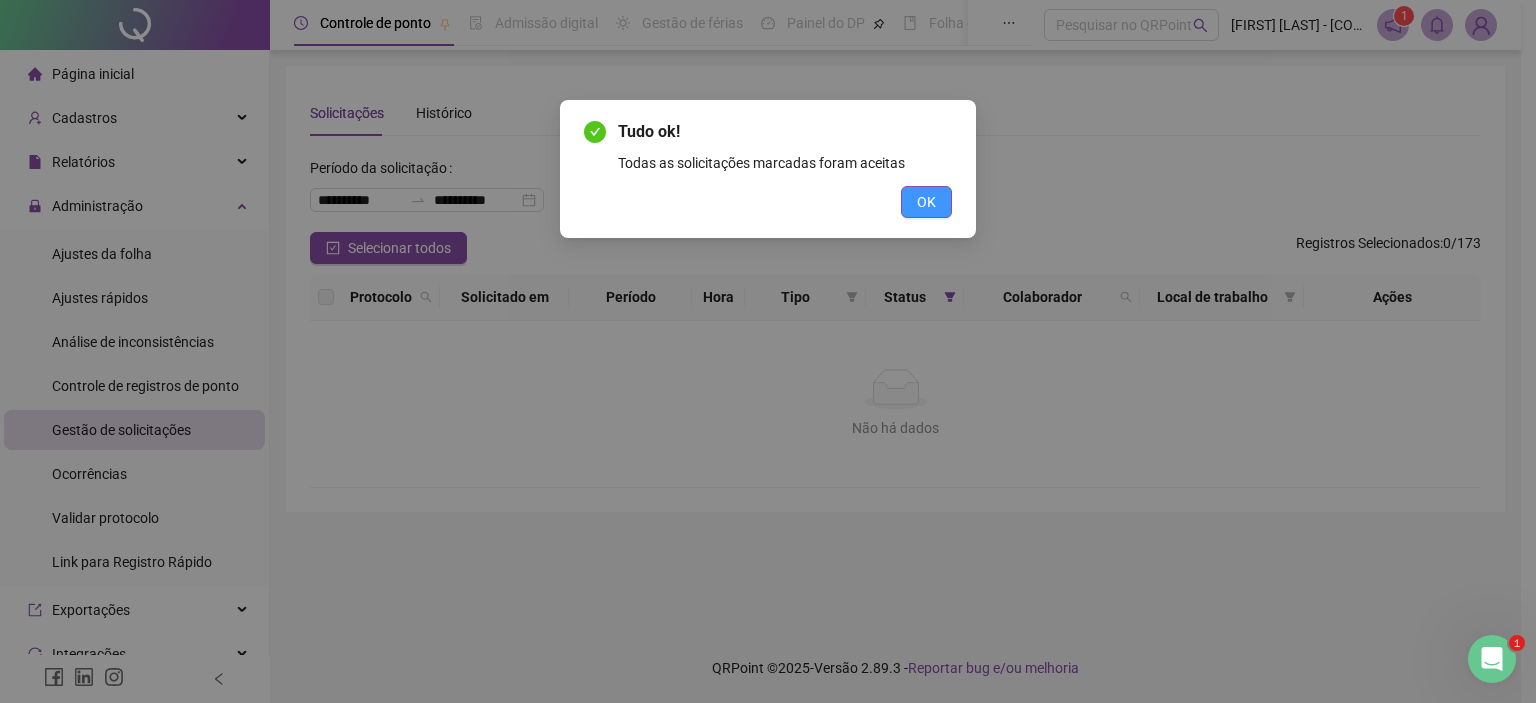 click on "OK" at bounding box center (926, 202) 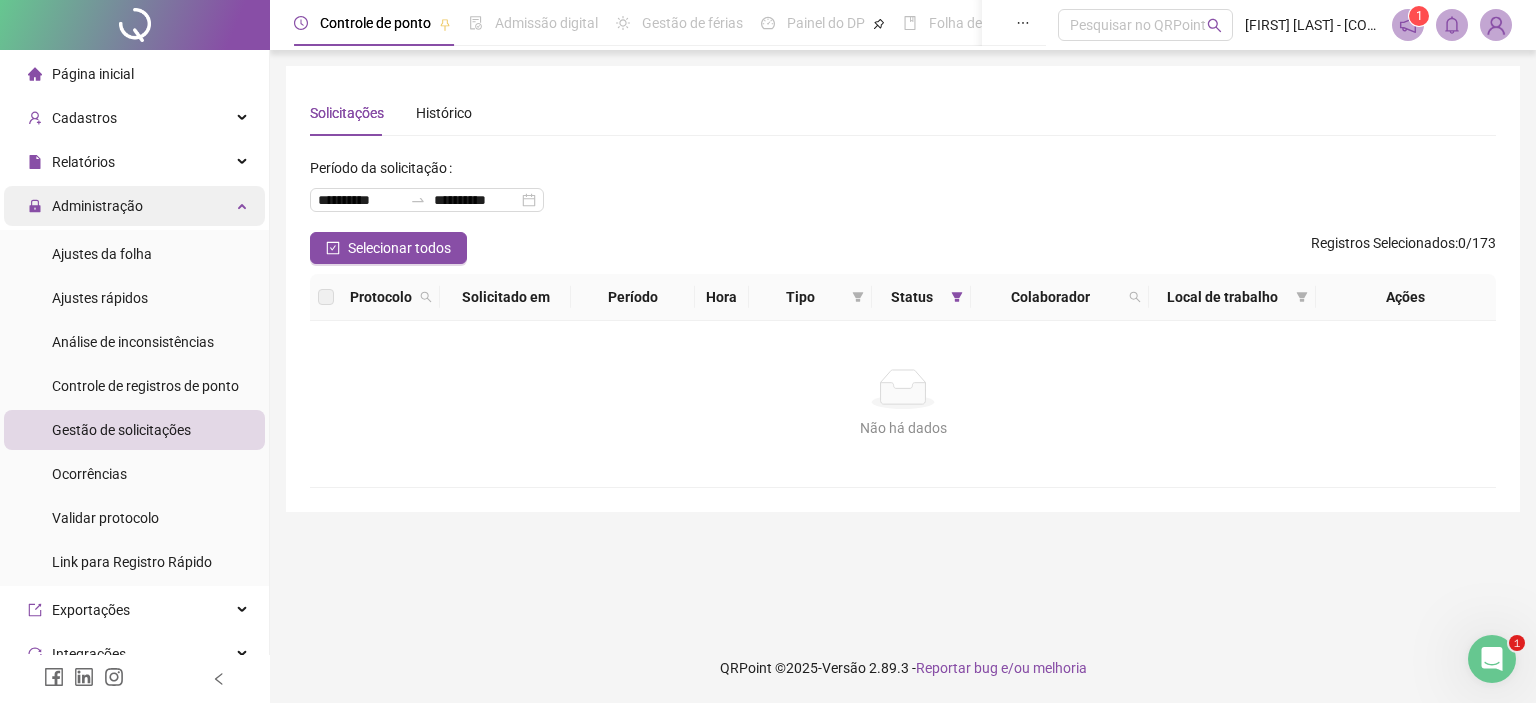 click on "Administração" at bounding box center (97, 206) 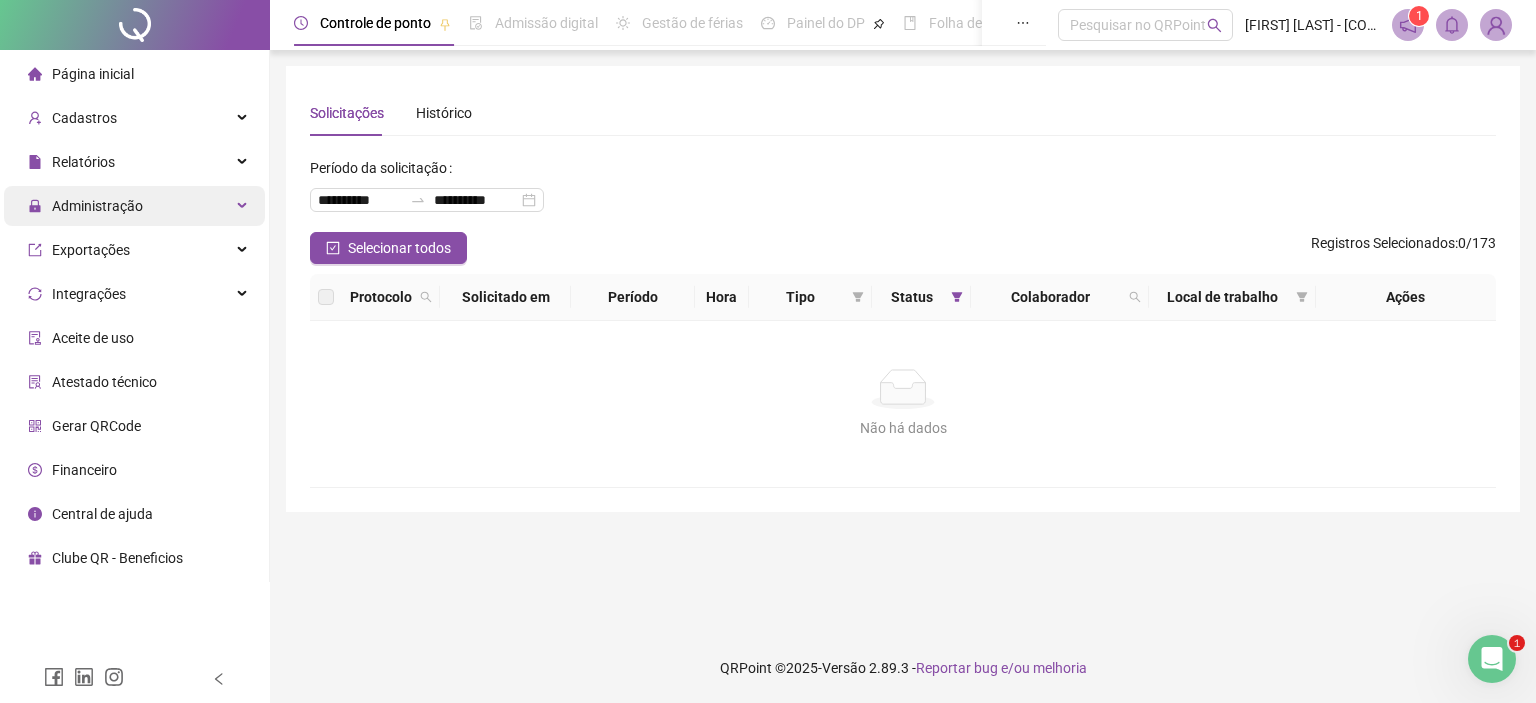 click on "Administração" at bounding box center [97, 206] 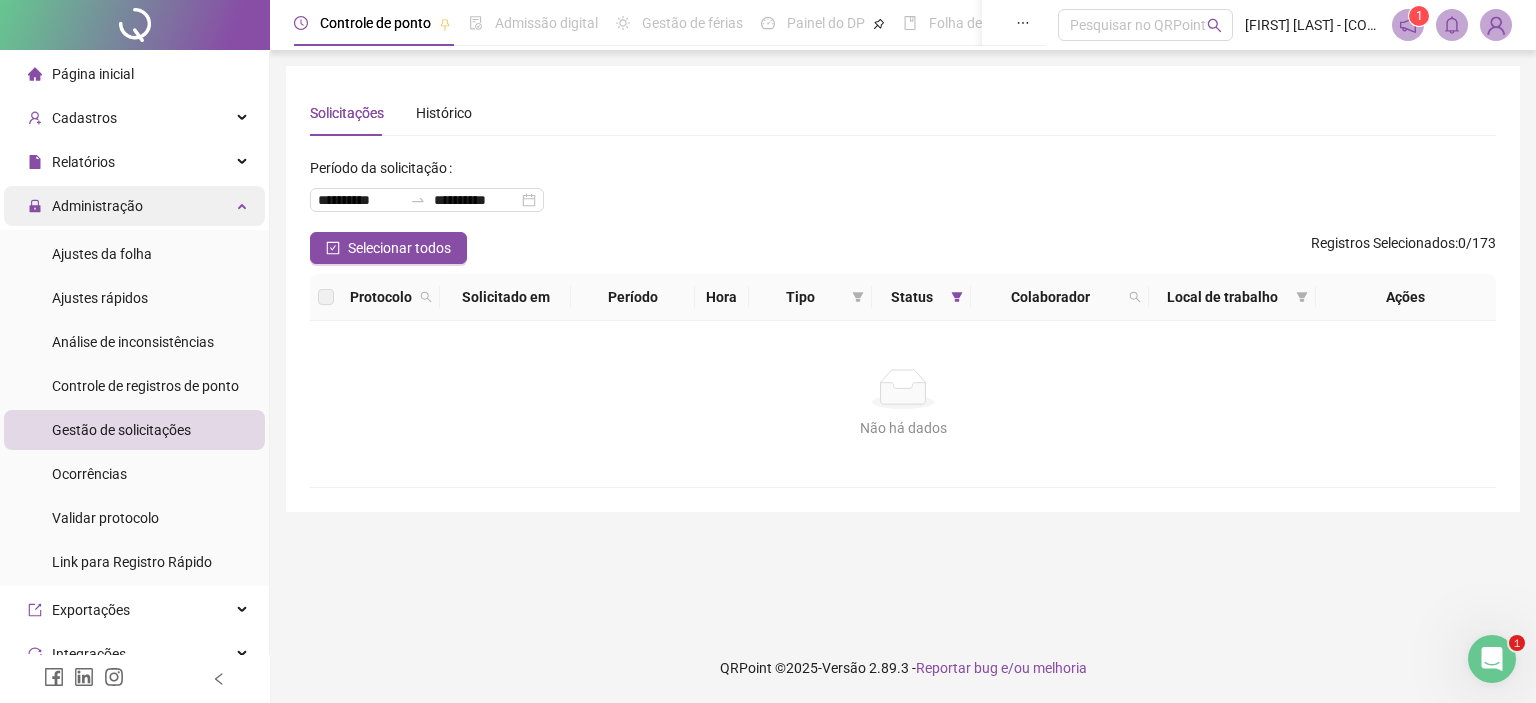 click on "Administração" at bounding box center (97, 206) 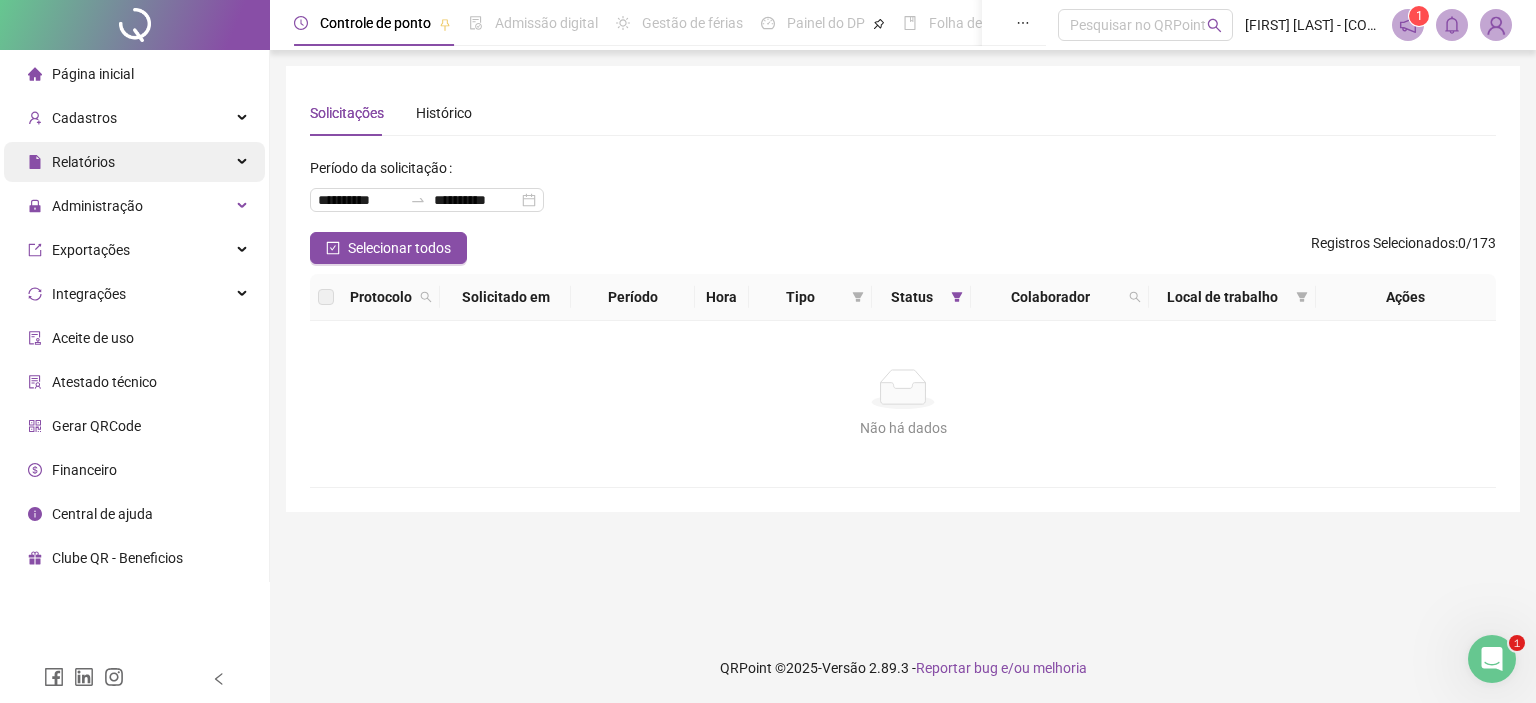click on "Relatórios" at bounding box center (134, 162) 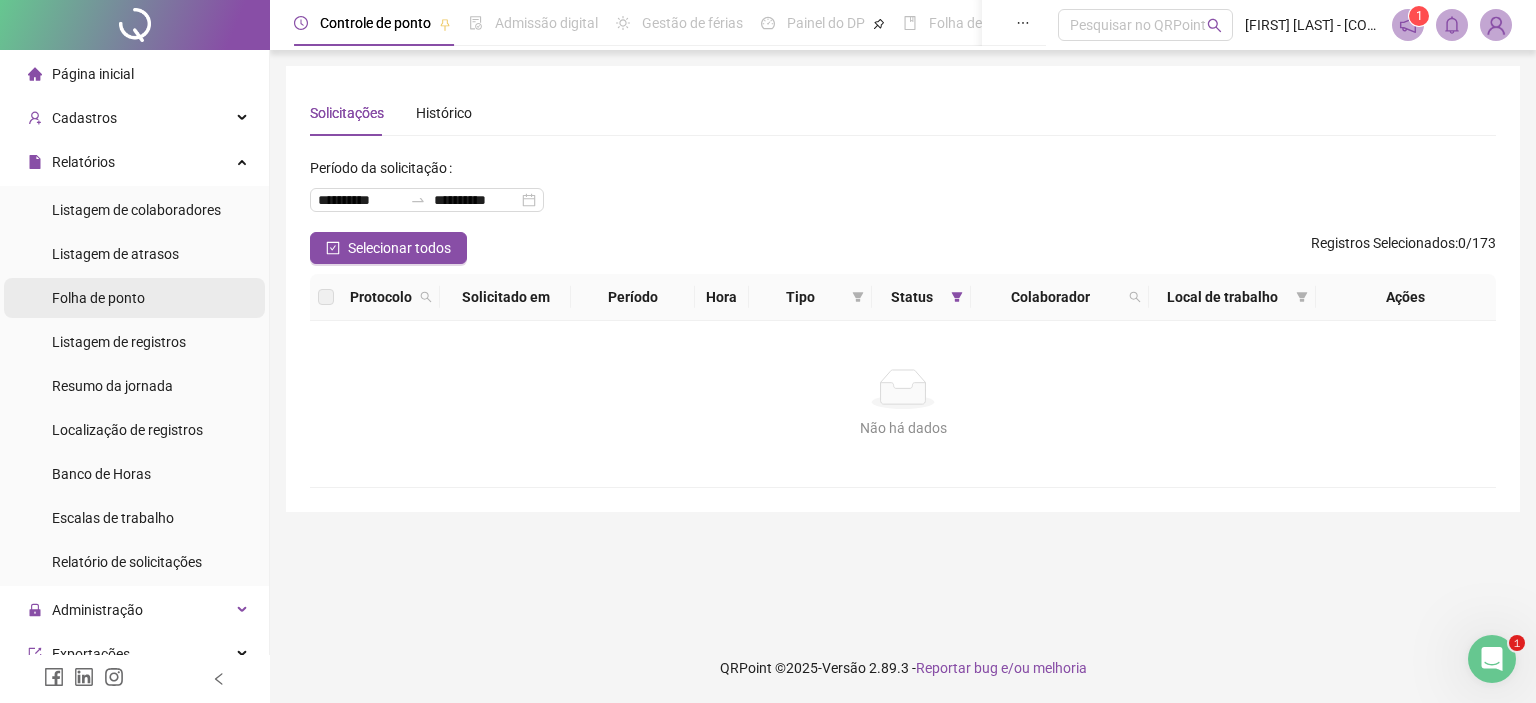click on "Folha de ponto" at bounding box center [98, 298] 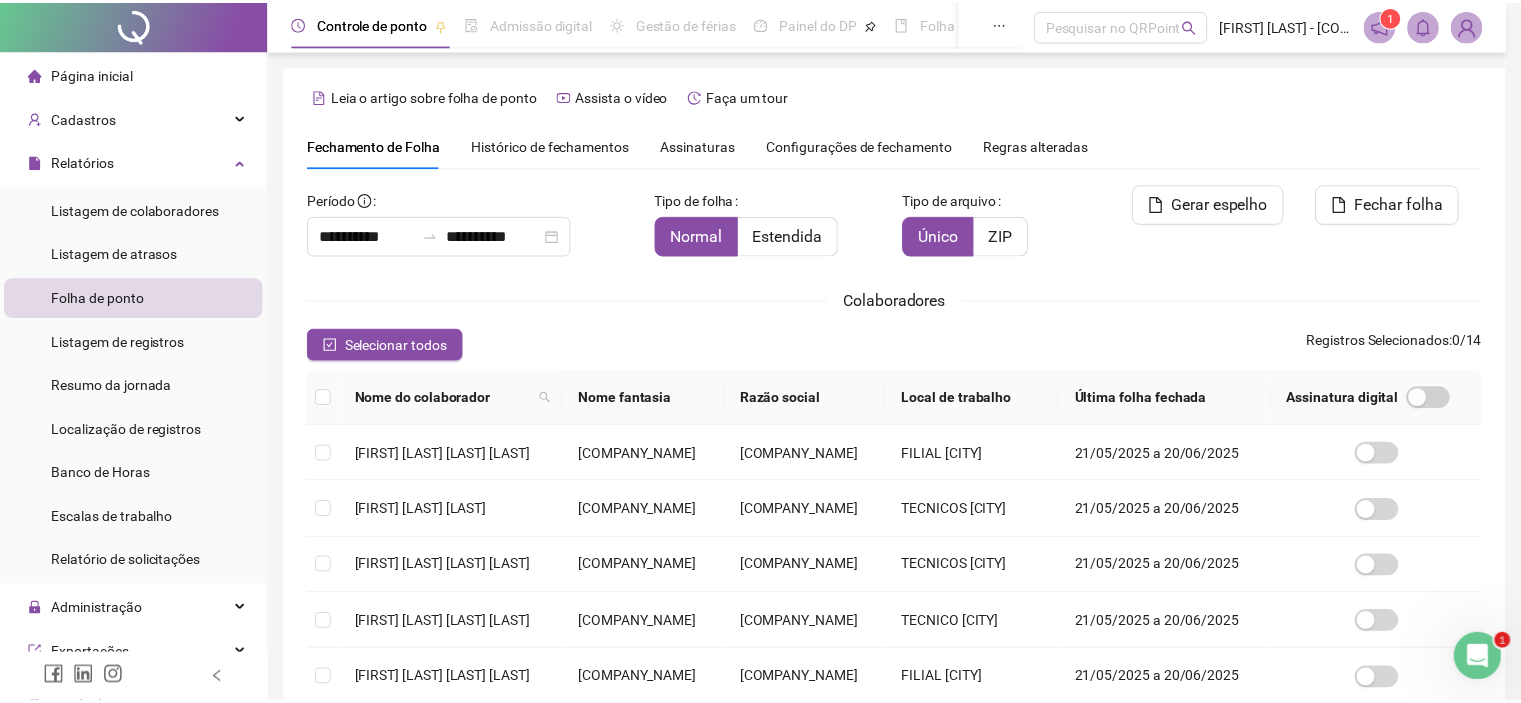 scroll, scrollTop: 57, scrollLeft: 0, axis: vertical 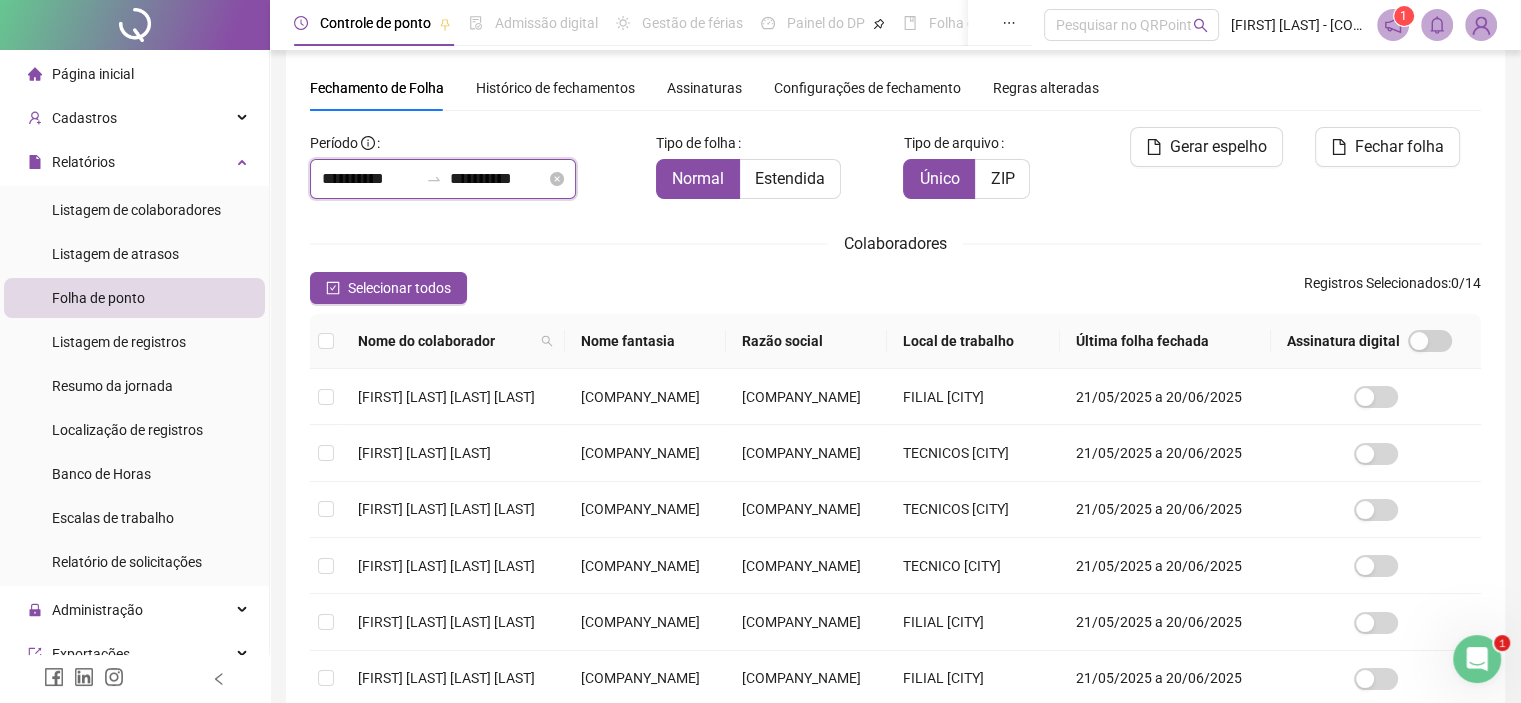 click on "**********" at bounding box center (370, 179) 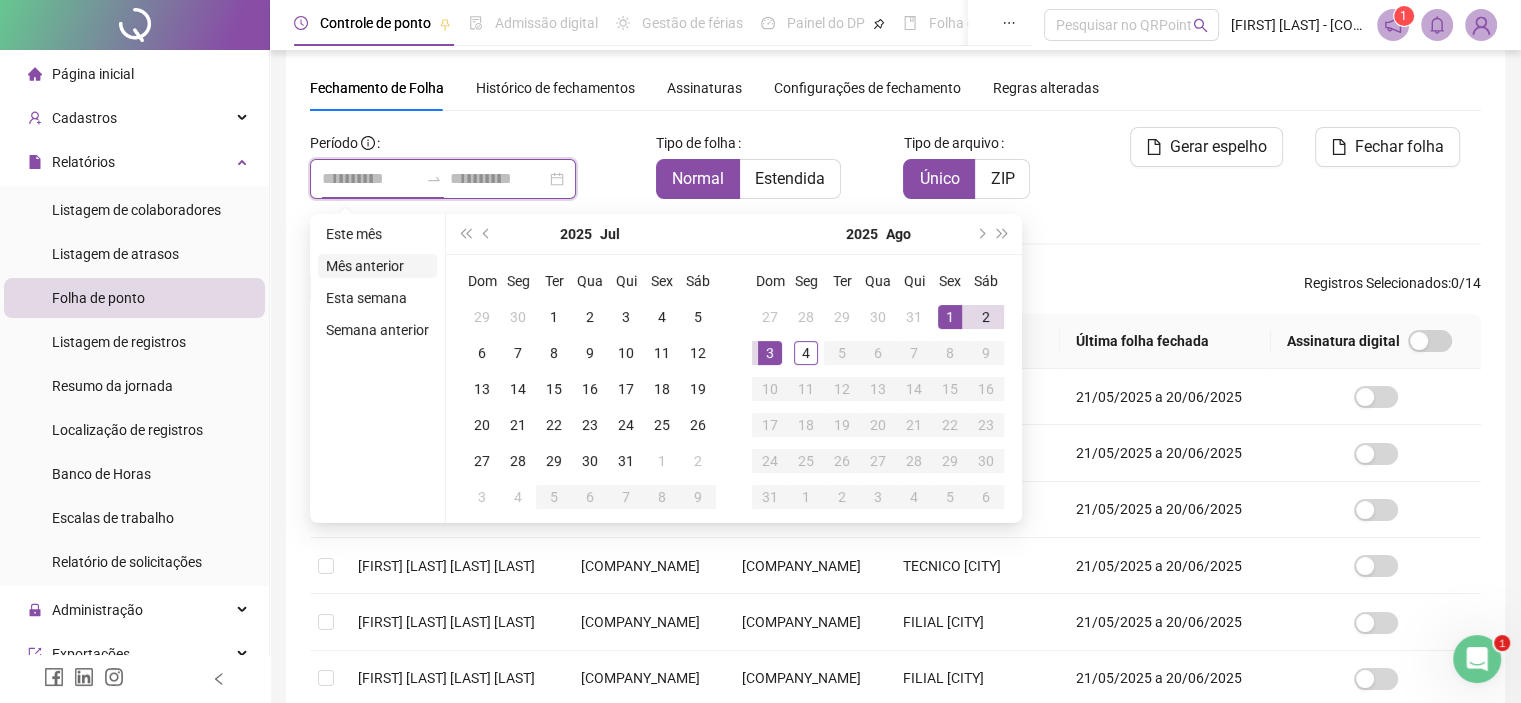 type on "**********" 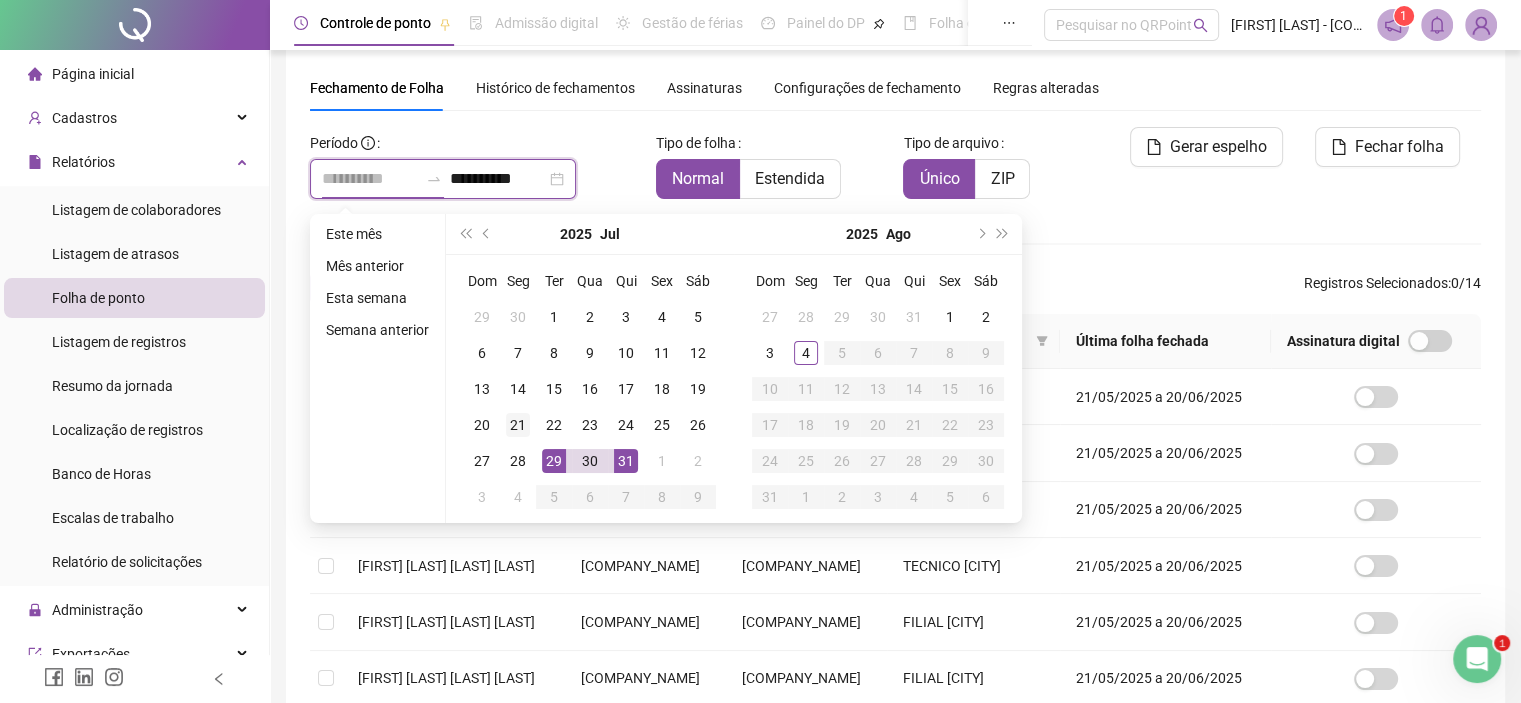 type on "**********" 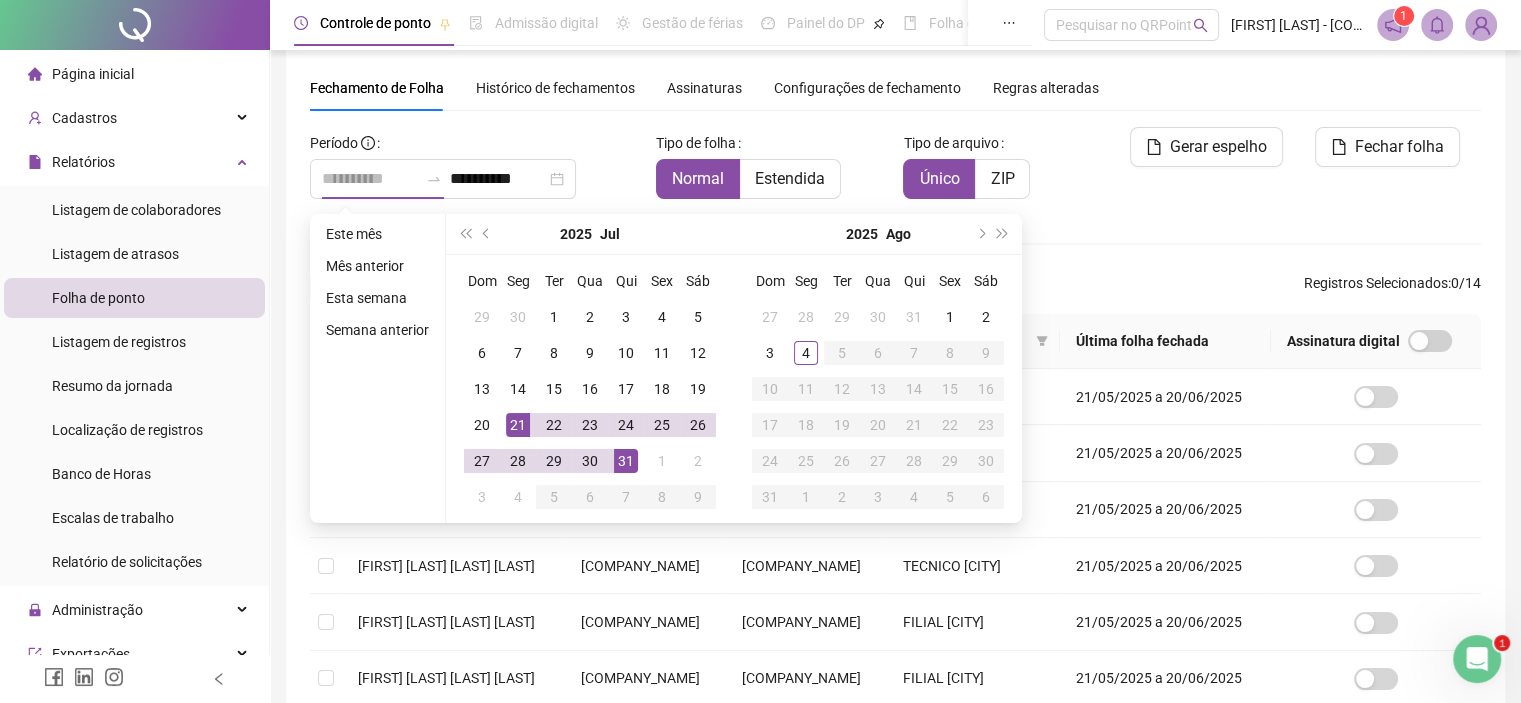 click on "21" at bounding box center [518, 425] 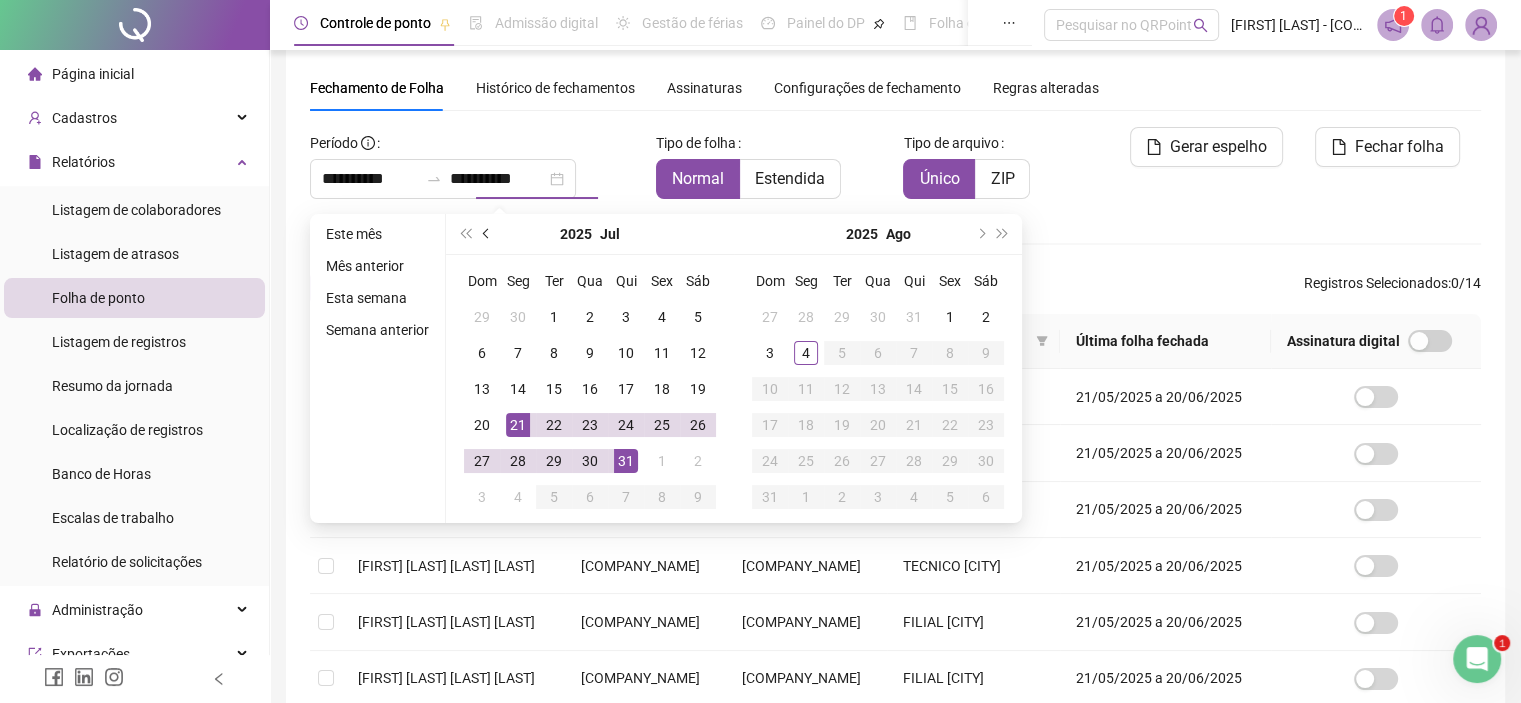 click at bounding box center (487, 234) 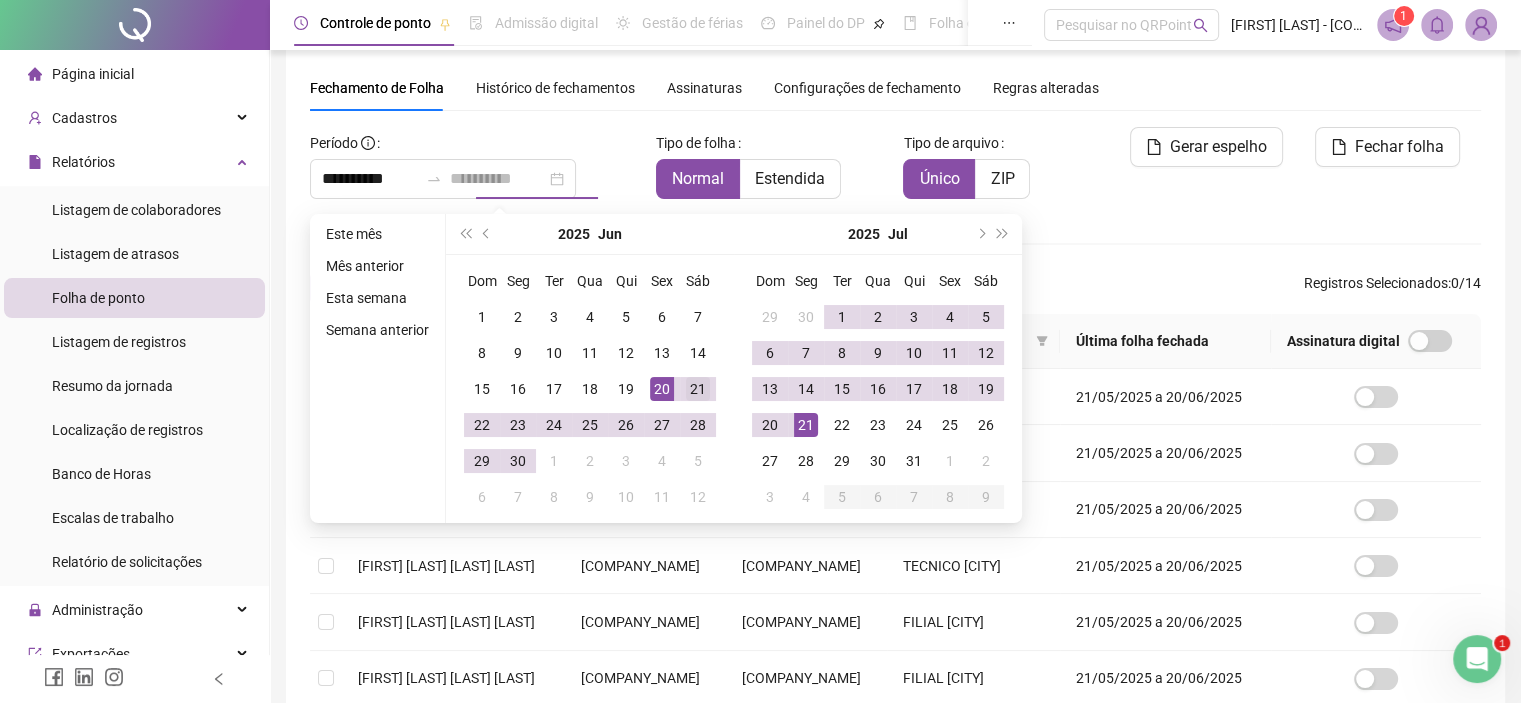 type on "**********" 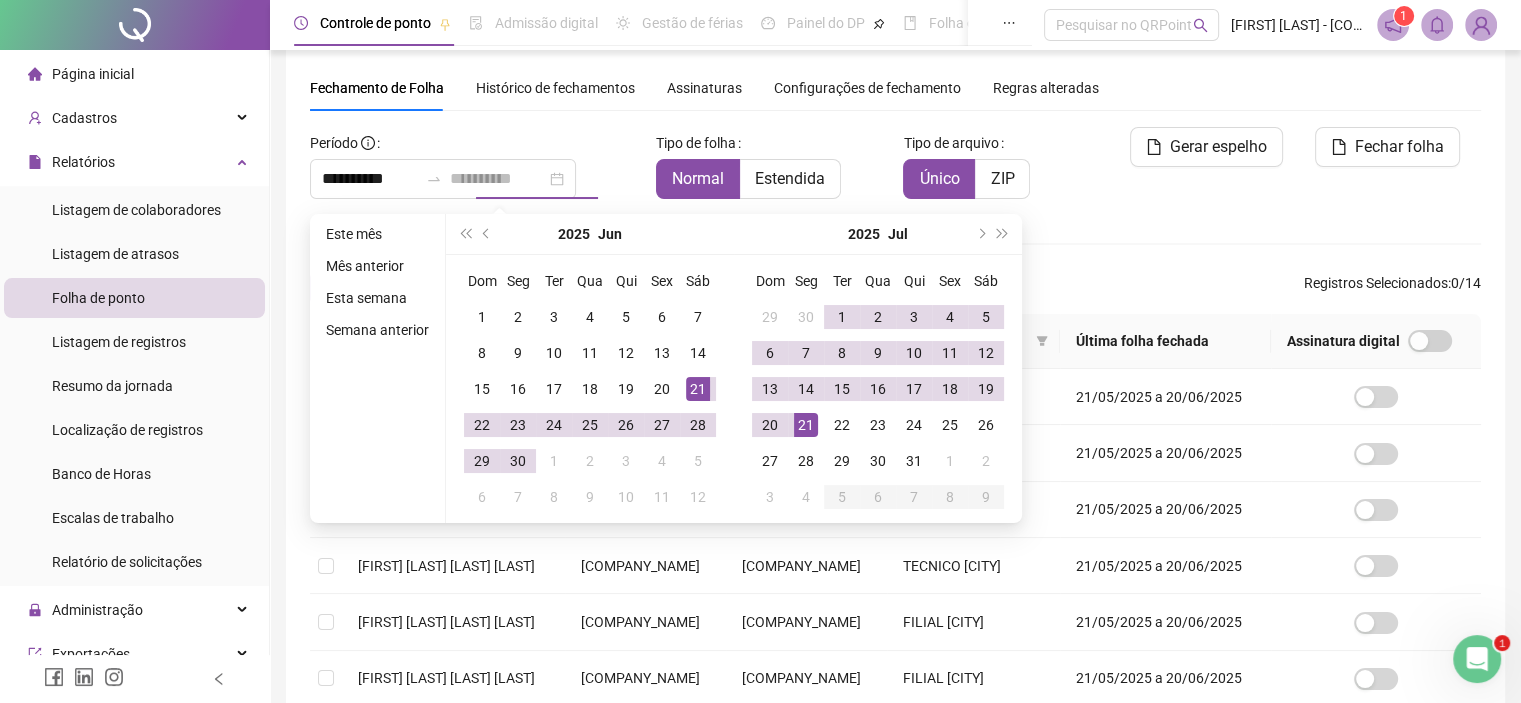 click on "21" at bounding box center [698, 389] 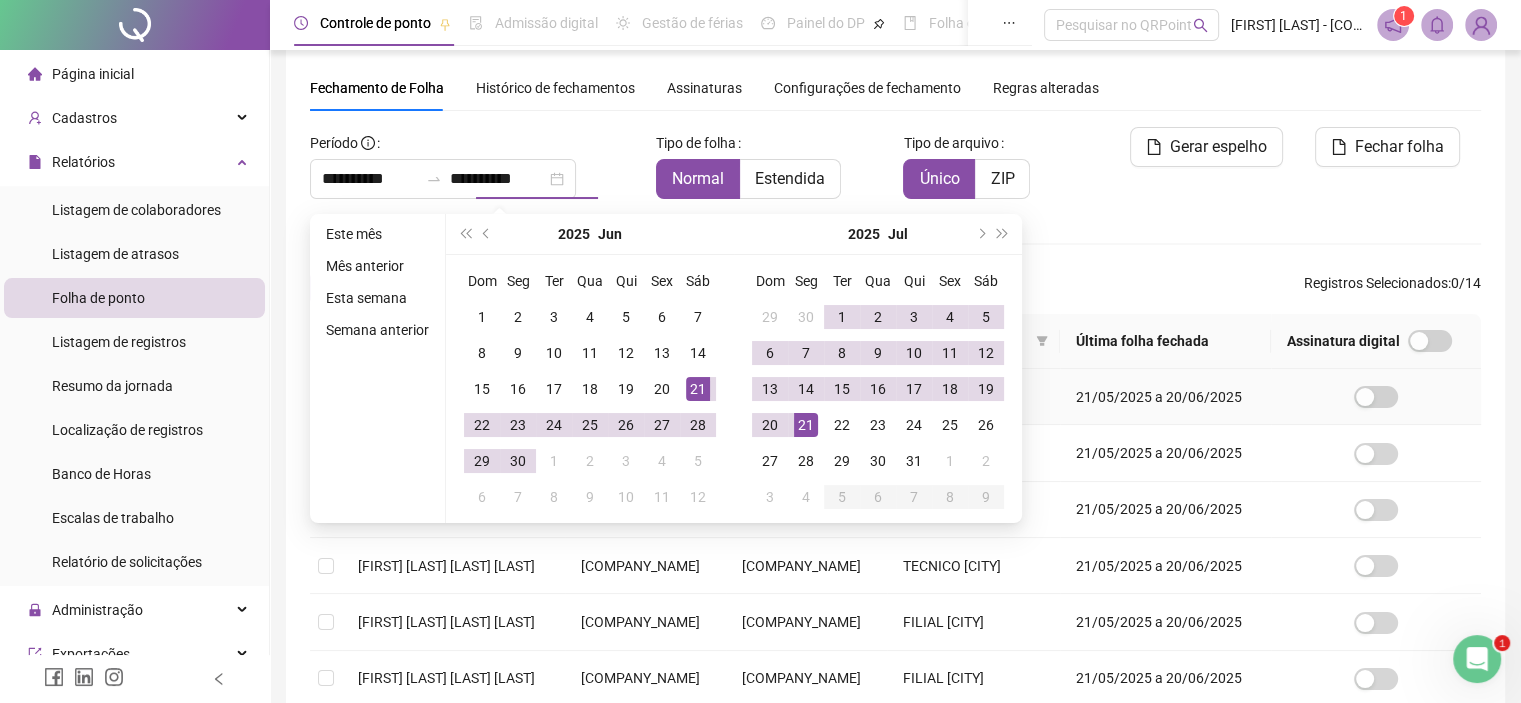 type on "**********" 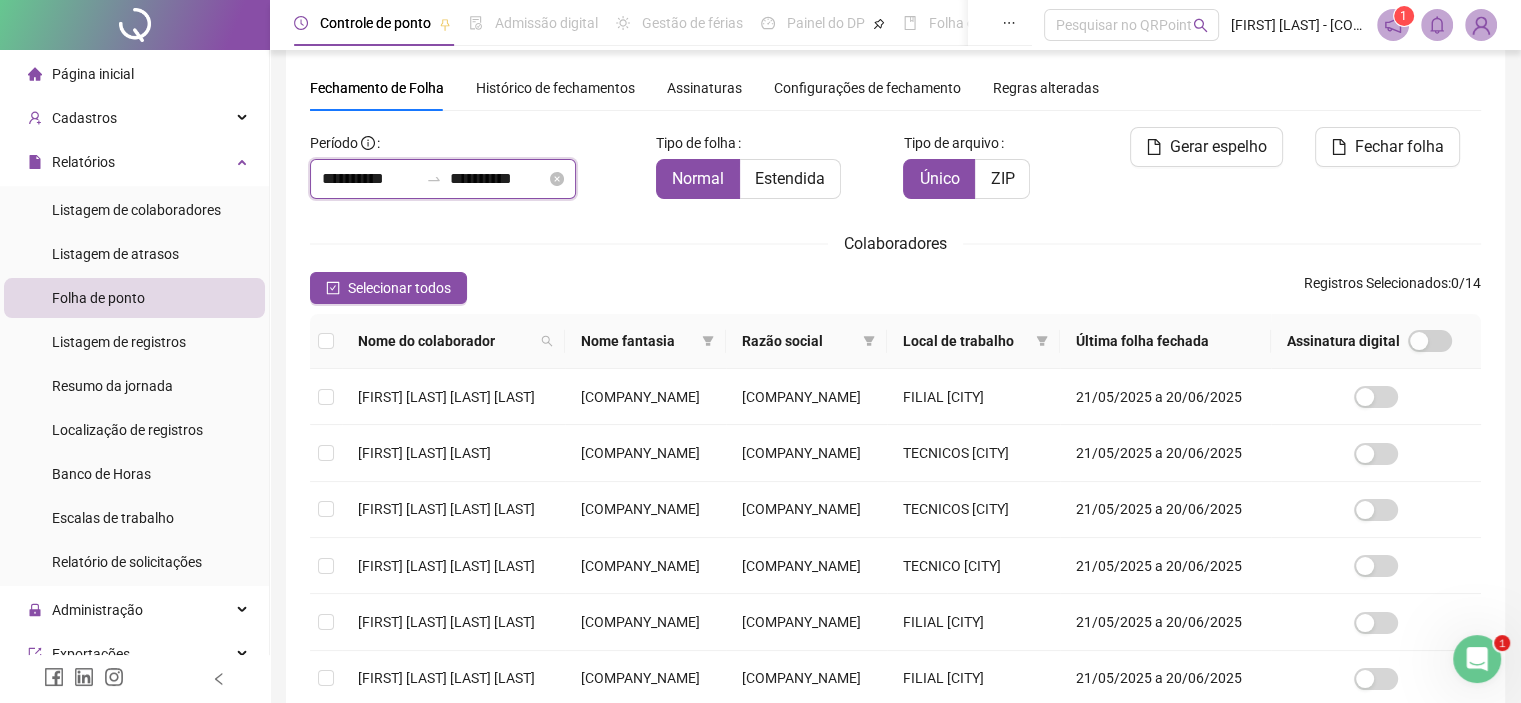 click on "**********" at bounding box center (498, 179) 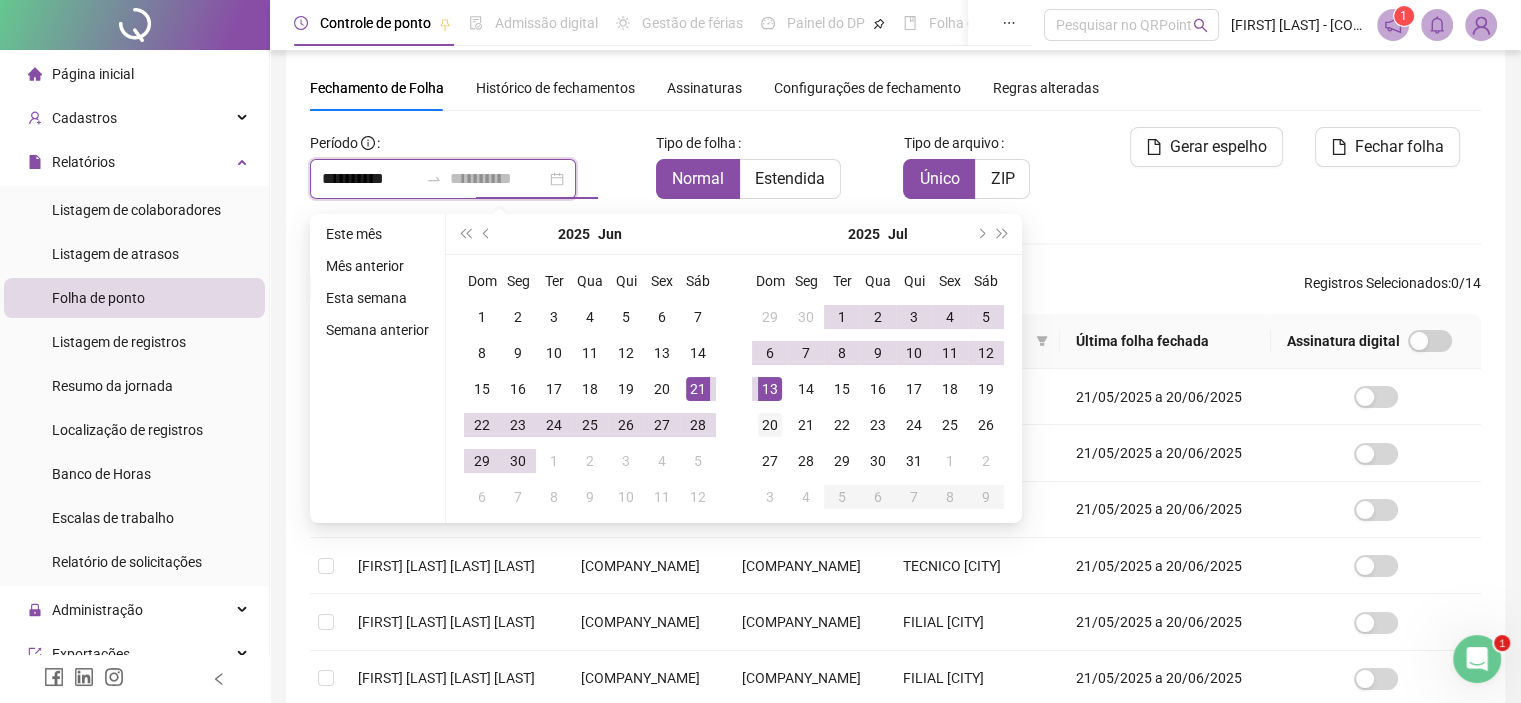 type on "**********" 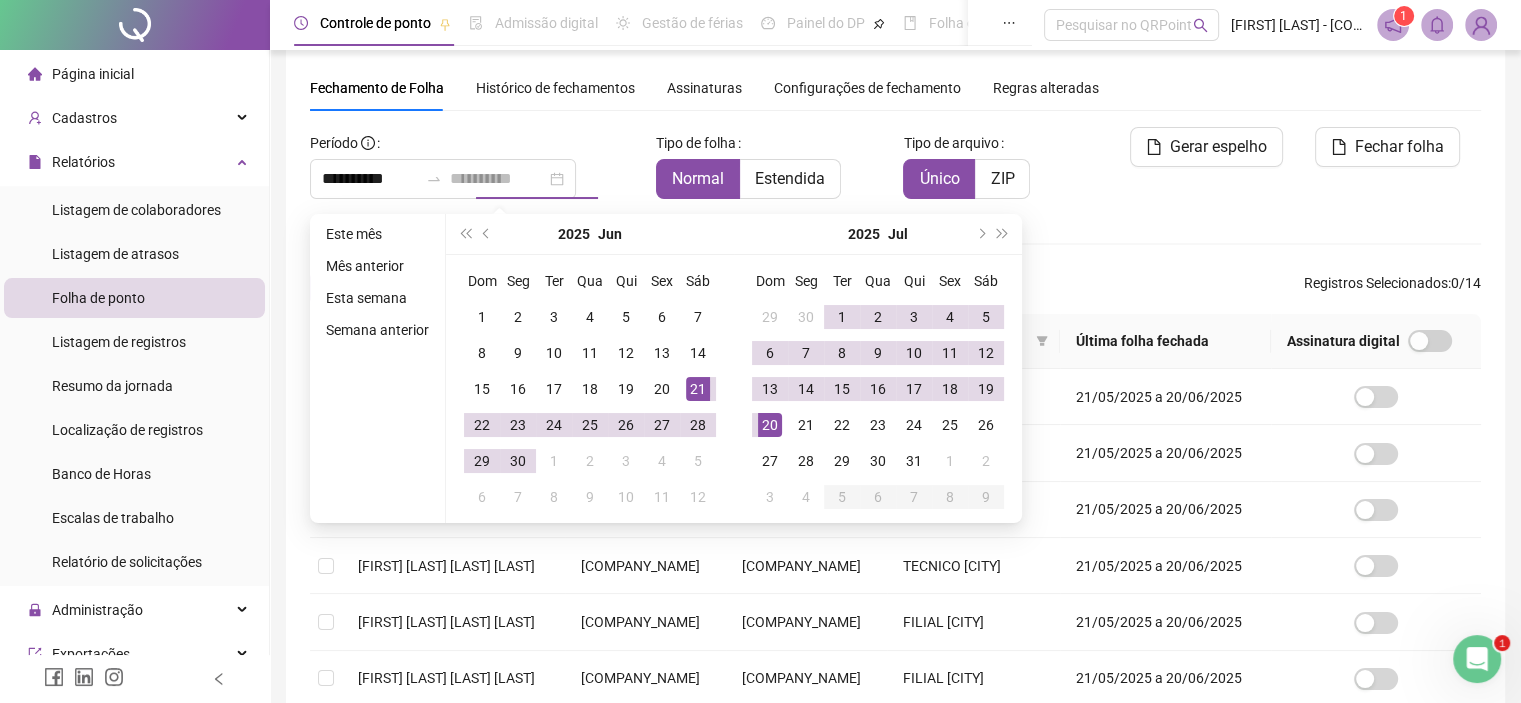 click on "20" at bounding box center [770, 425] 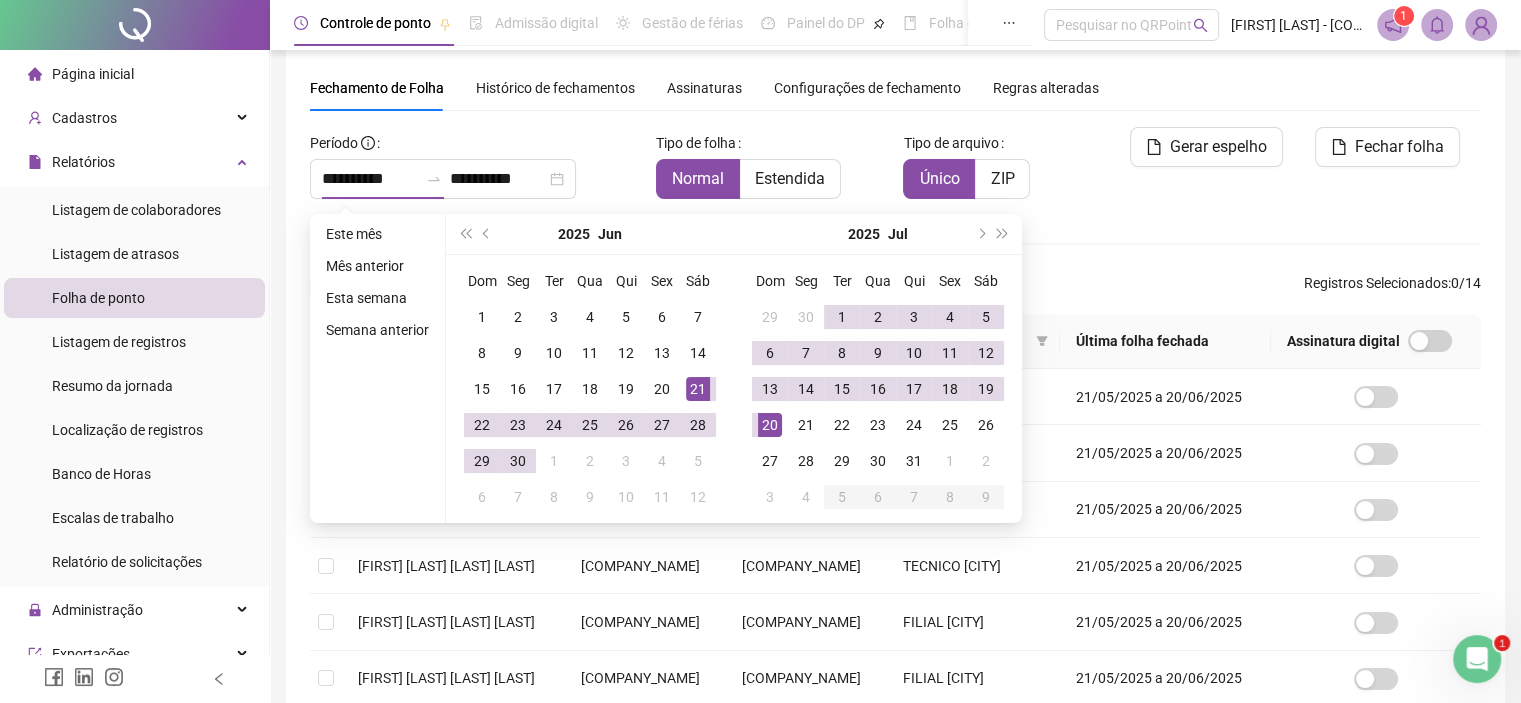 click on "Colaboradores" at bounding box center [895, 243] 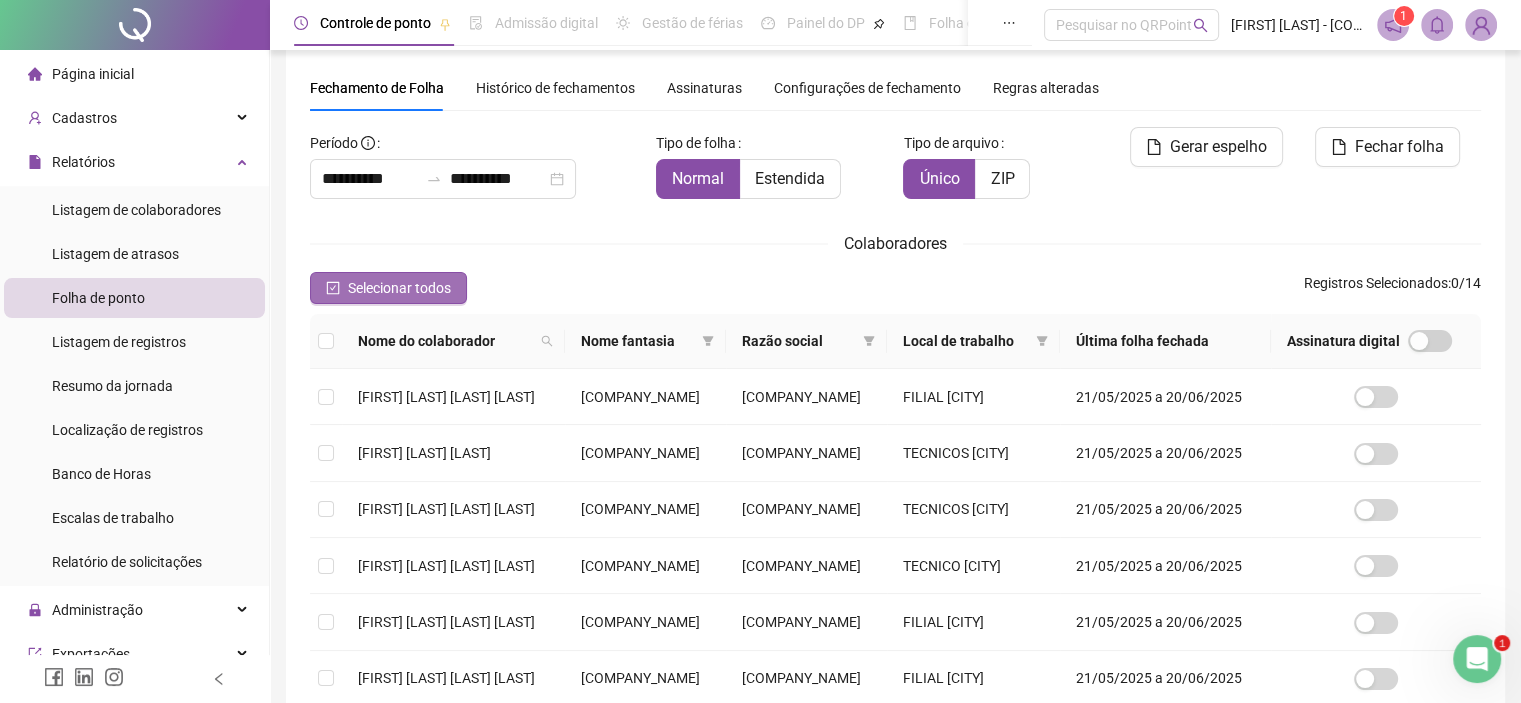 click on "Selecionar todos" at bounding box center (399, 288) 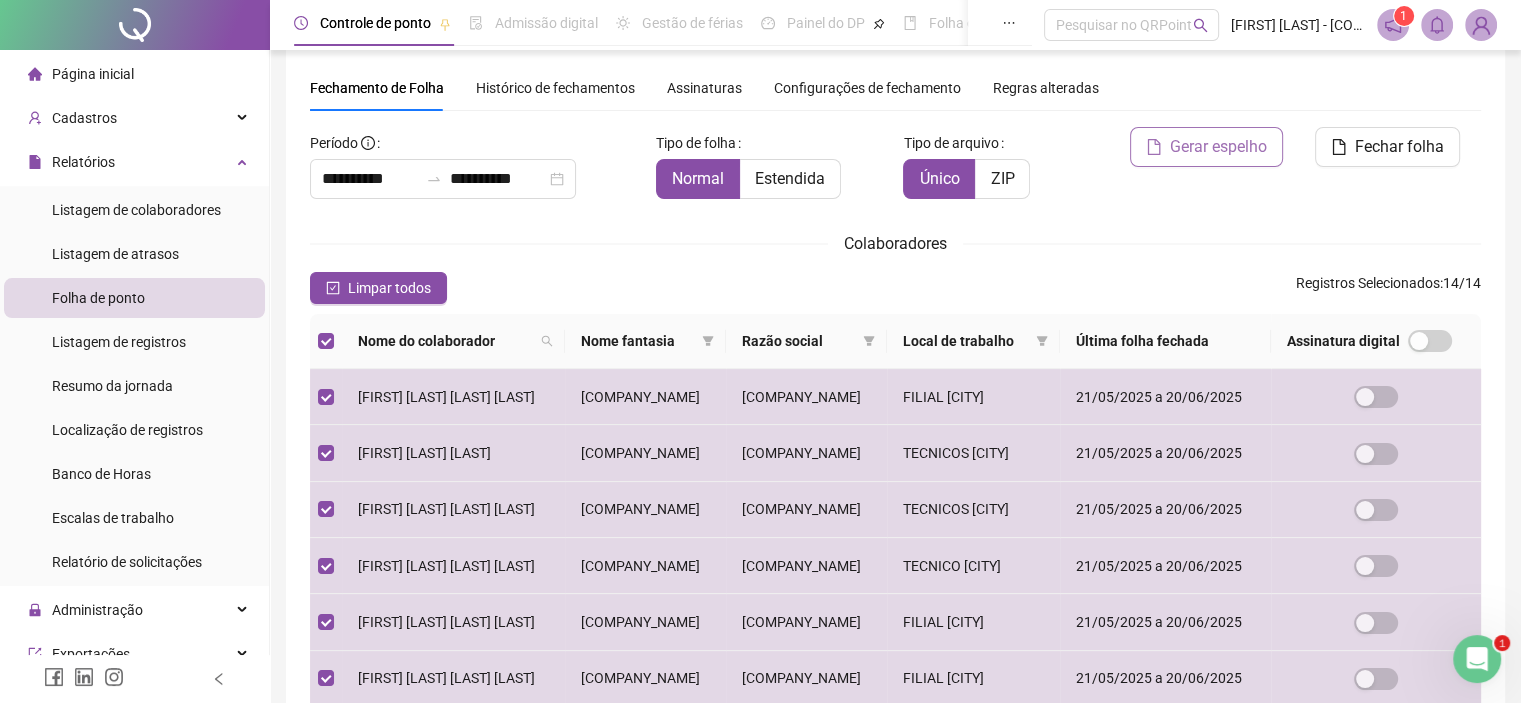 click on "Gerar espelho" at bounding box center (1218, 147) 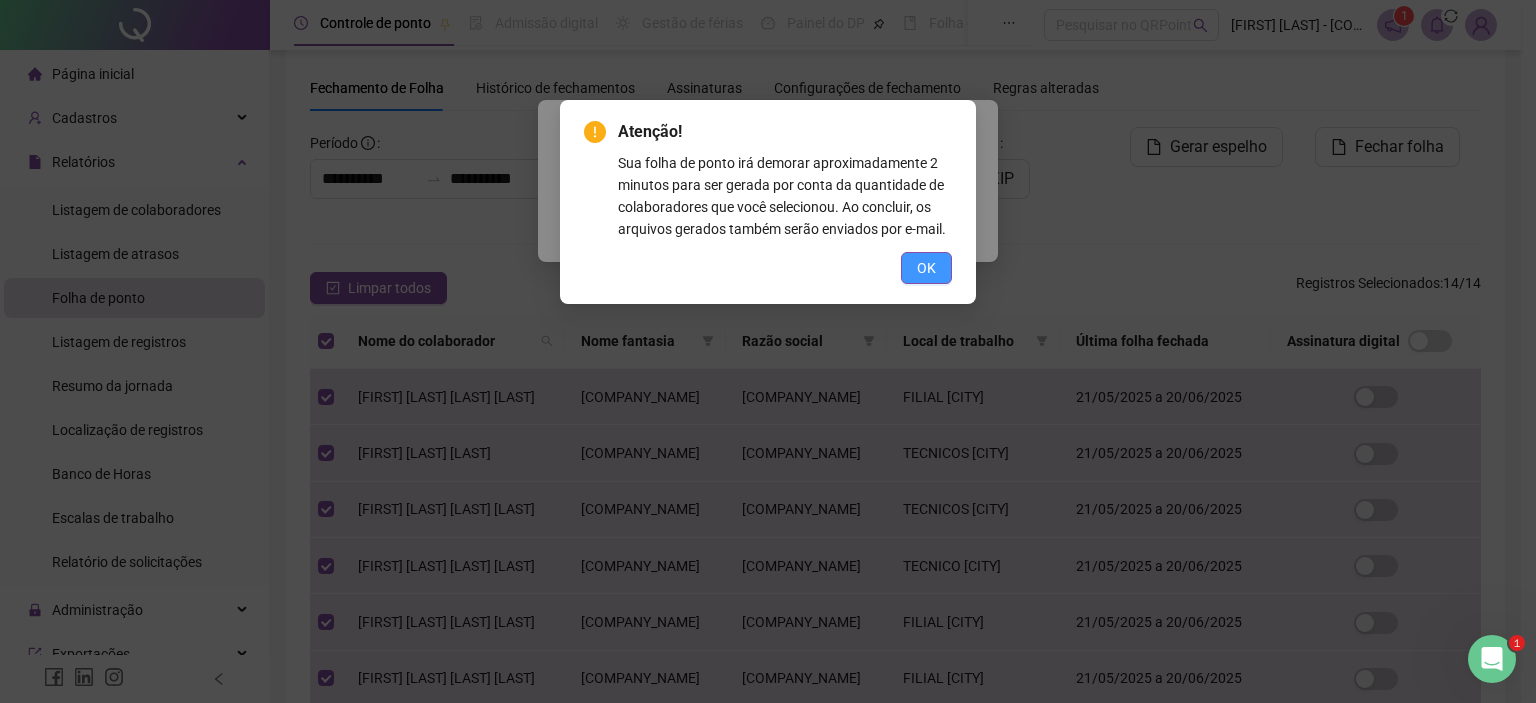 click on "OK" at bounding box center [926, 268] 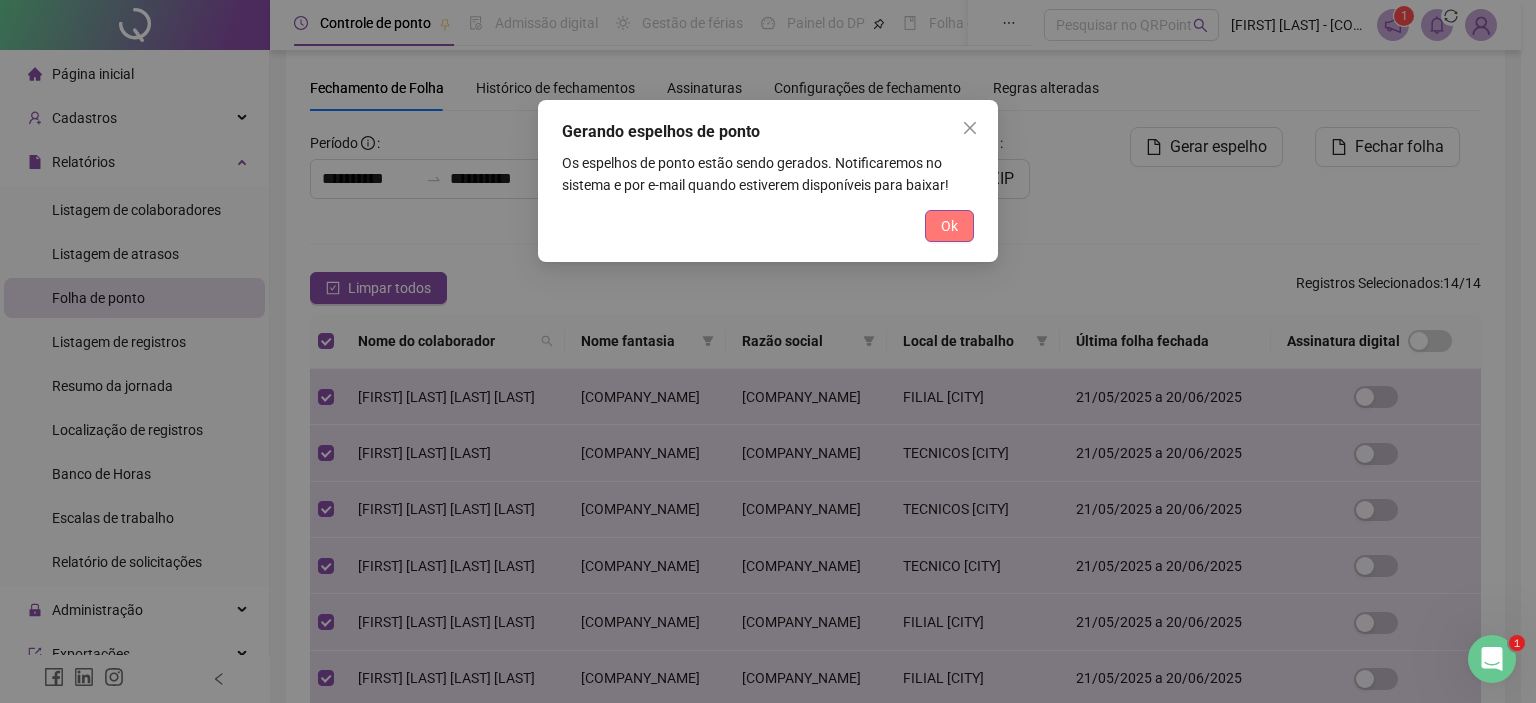 click on "Ok" at bounding box center (949, 226) 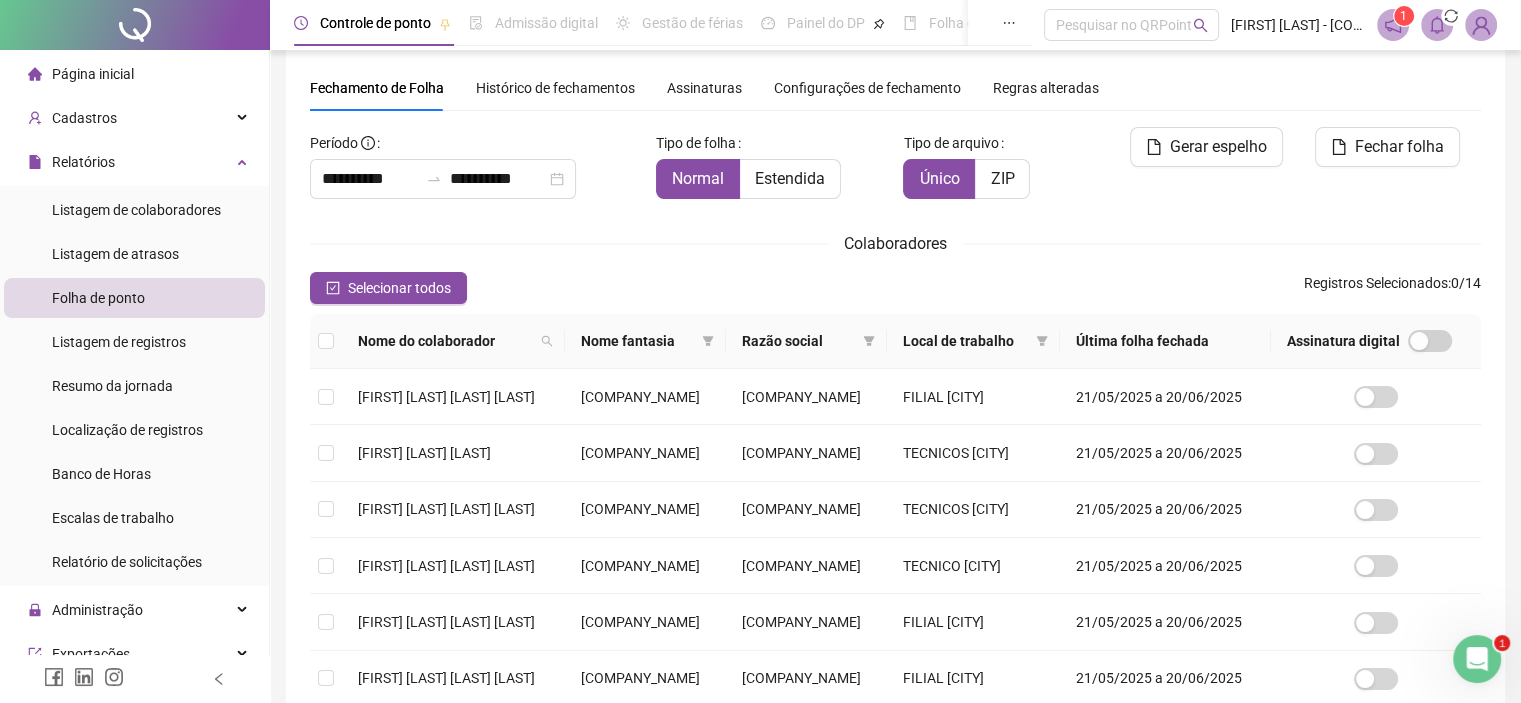 click on "Histórico de fechamentos" at bounding box center [555, 88] 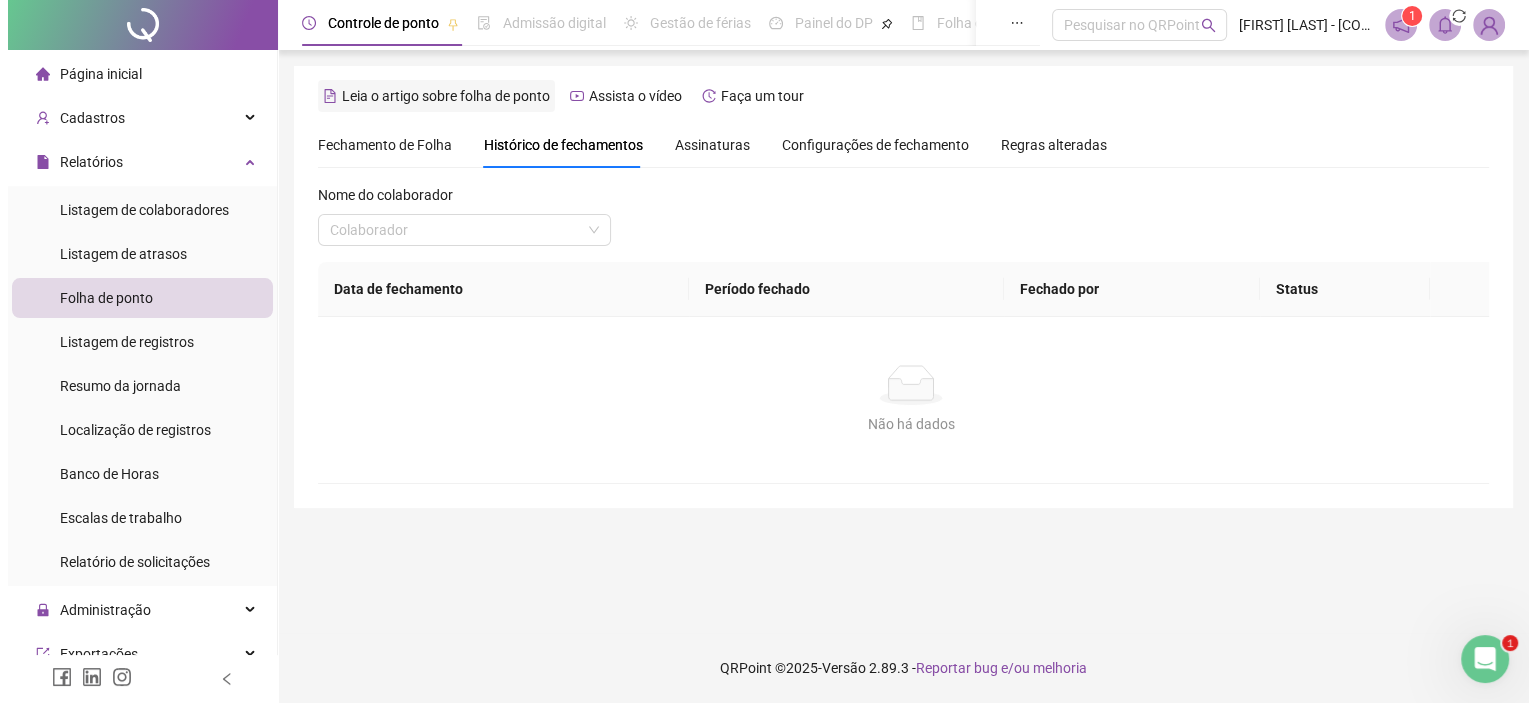 scroll, scrollTop: 0, scrollLeft: 0, axis: both 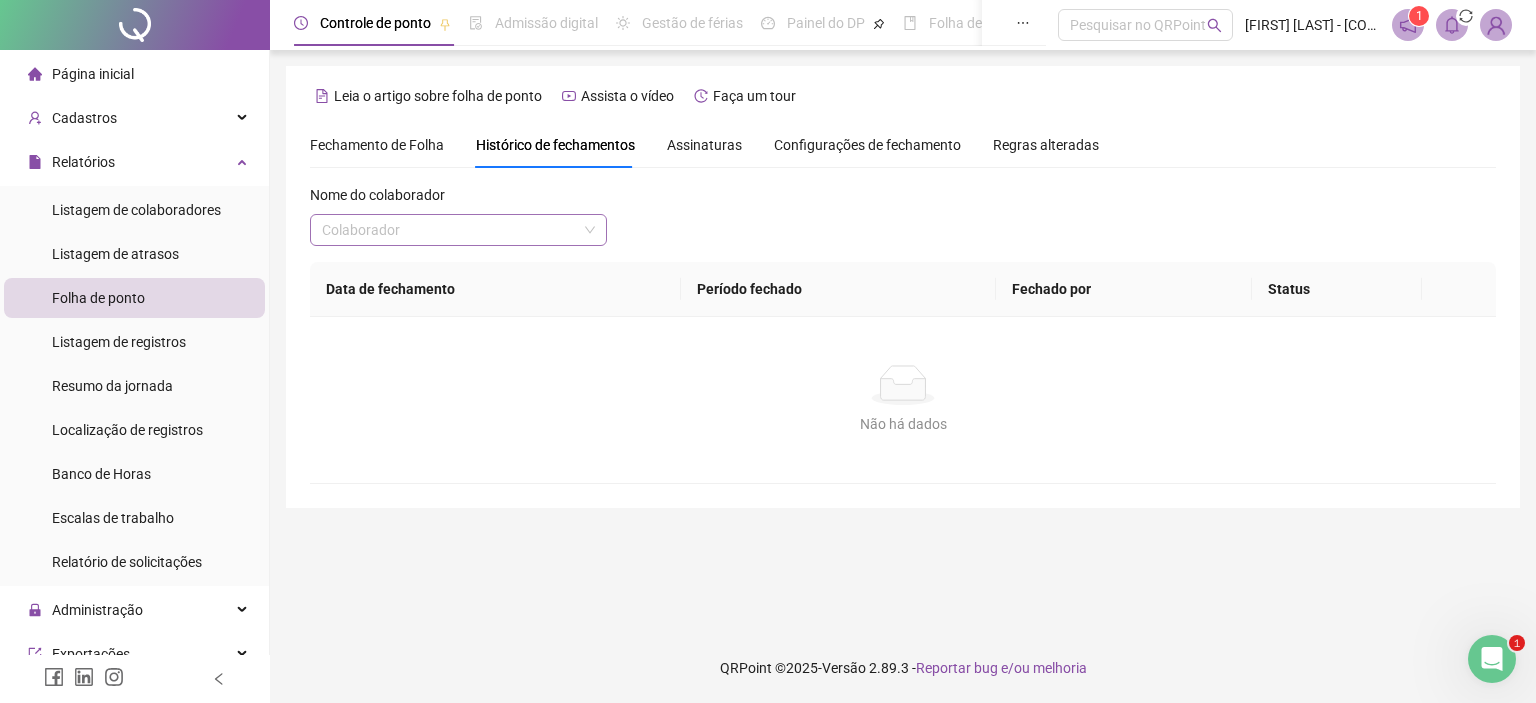 click at bounding box center [449, 230] 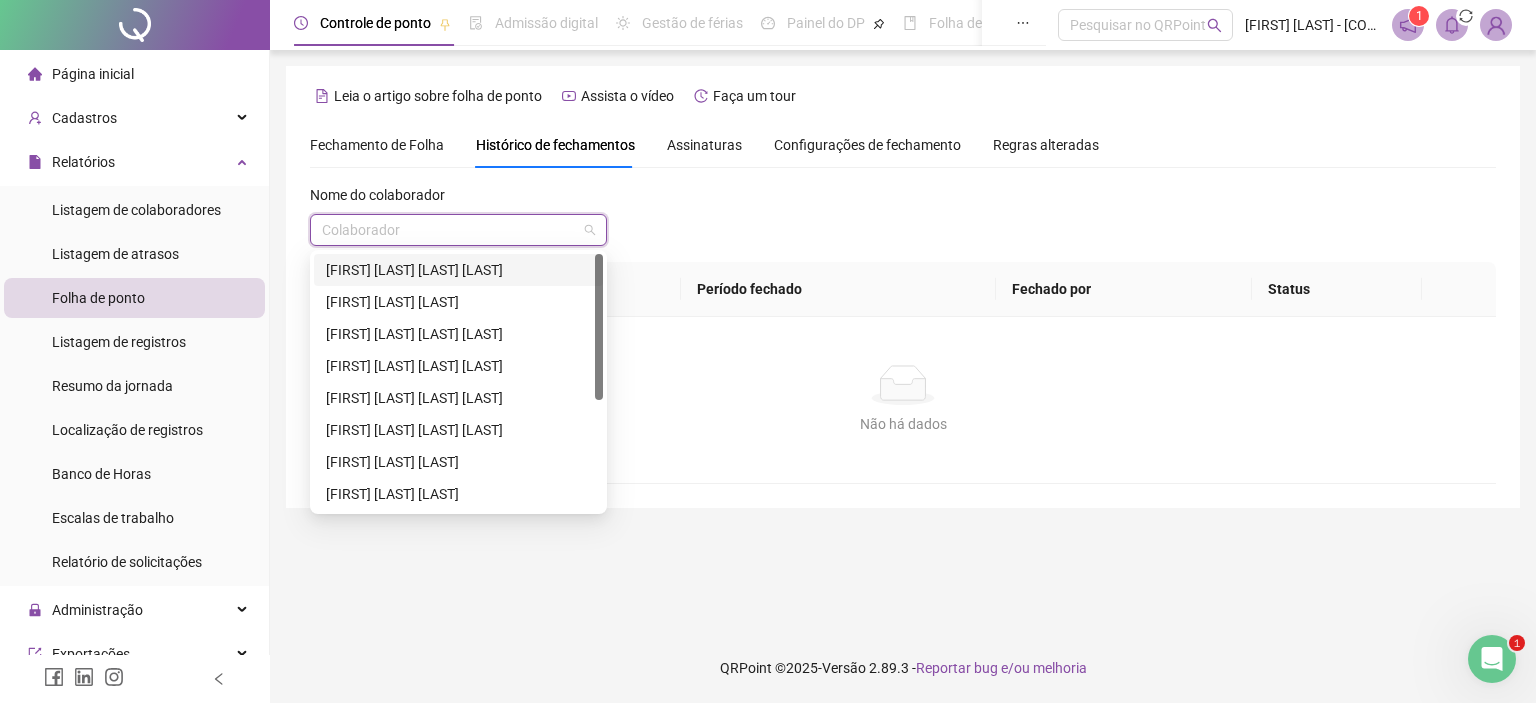 click on "[FIRST] [LAST] [LAST] [LAST]" at bounding box center (458, 270) 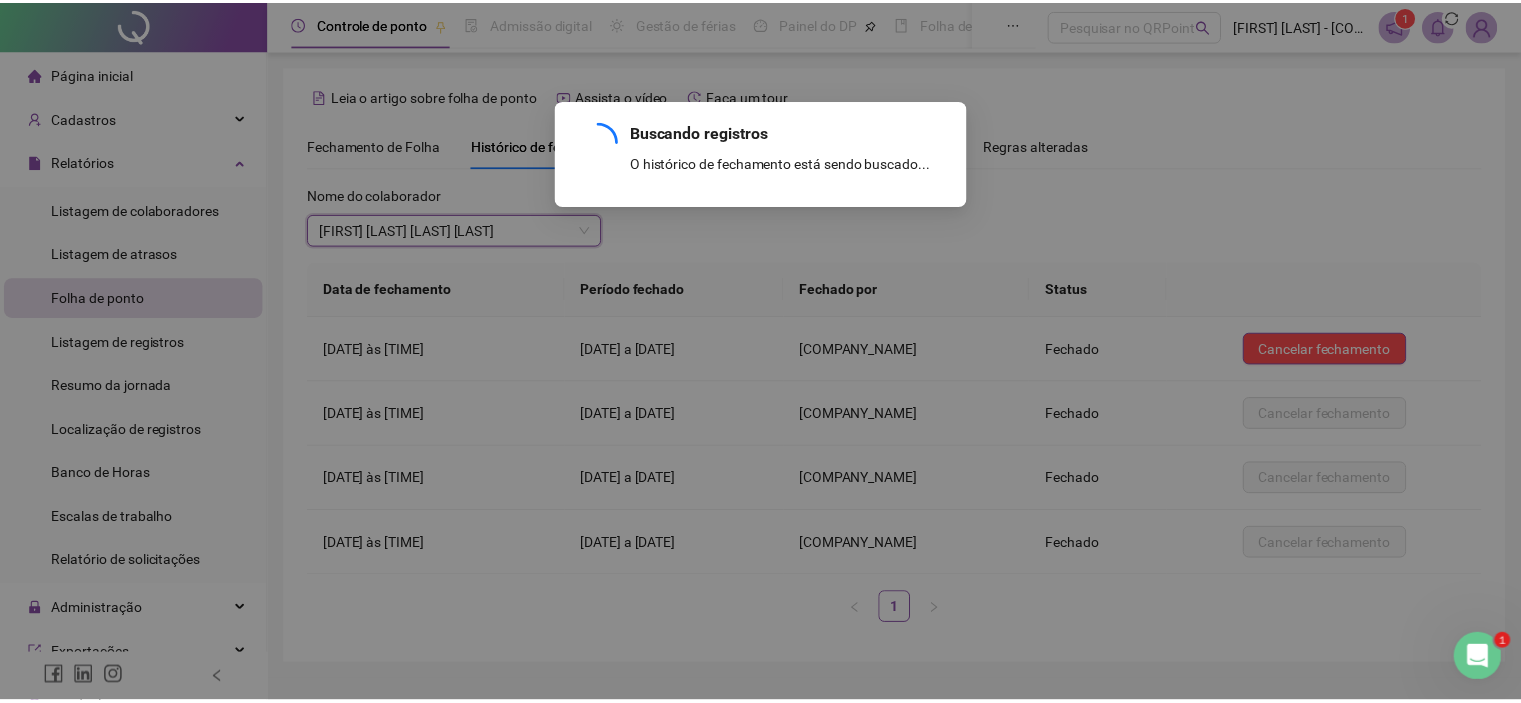 scroll, scrollTop: 47, scrollLeft: 0, axis: vertical 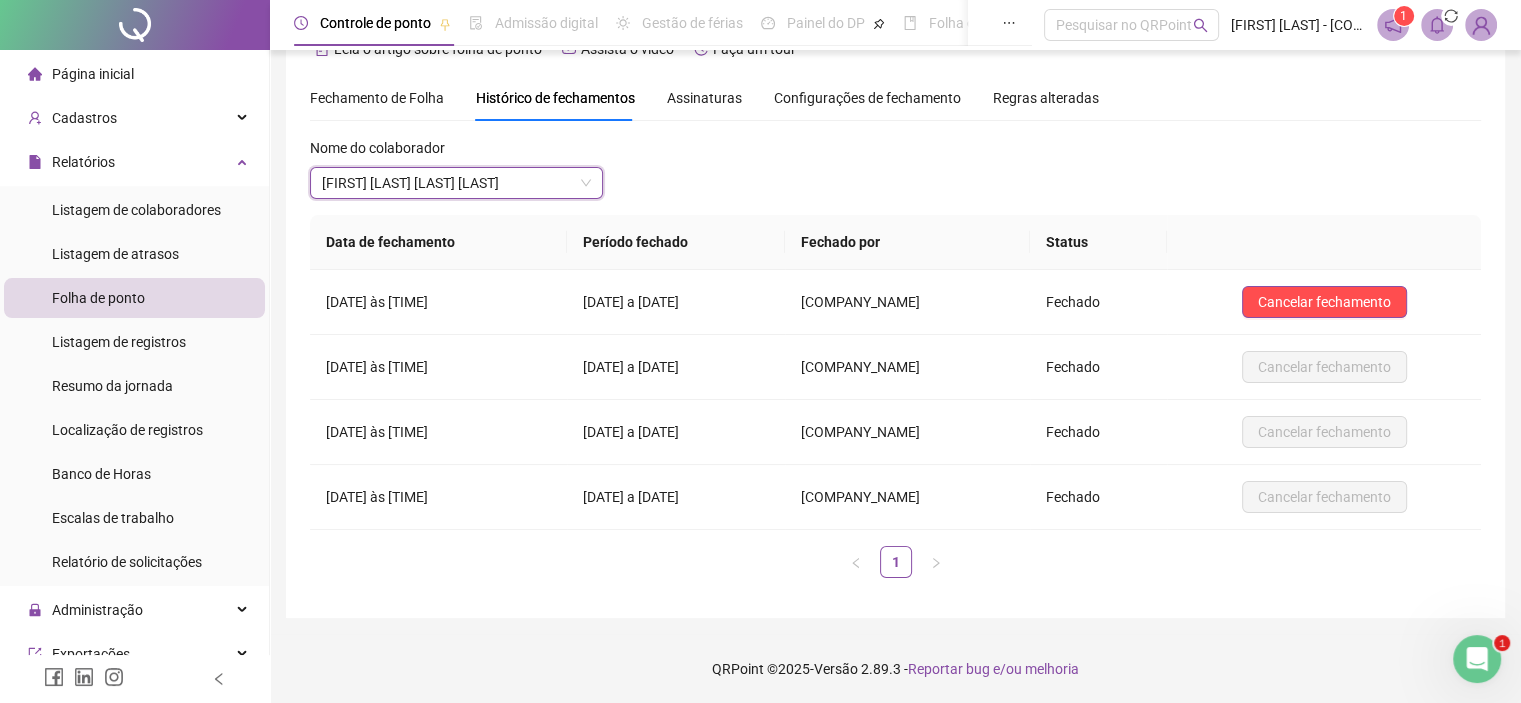 click on "Fechamento de Folha" at bounding box center (377, 98) 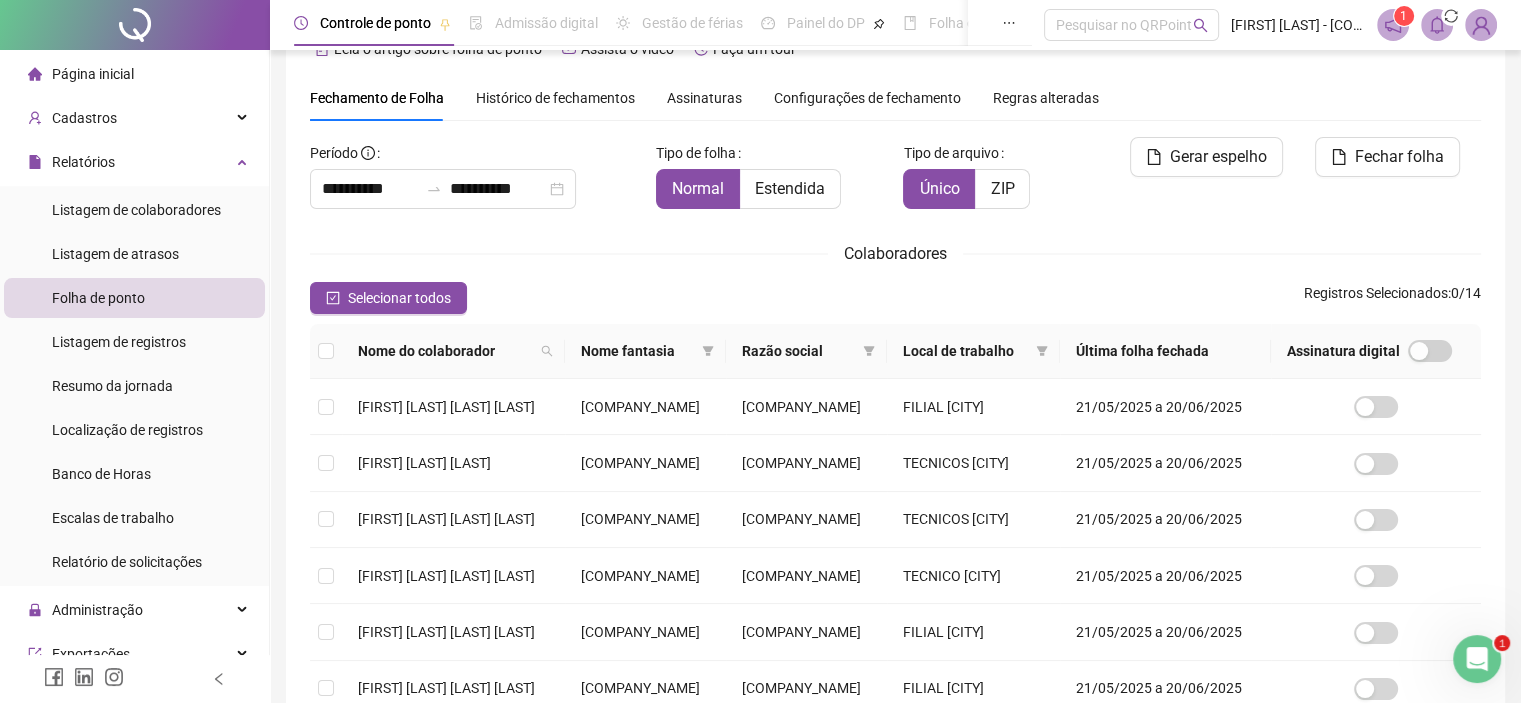 scroll, scrollTop: 57, scrollLeft: 0, axis: vertical 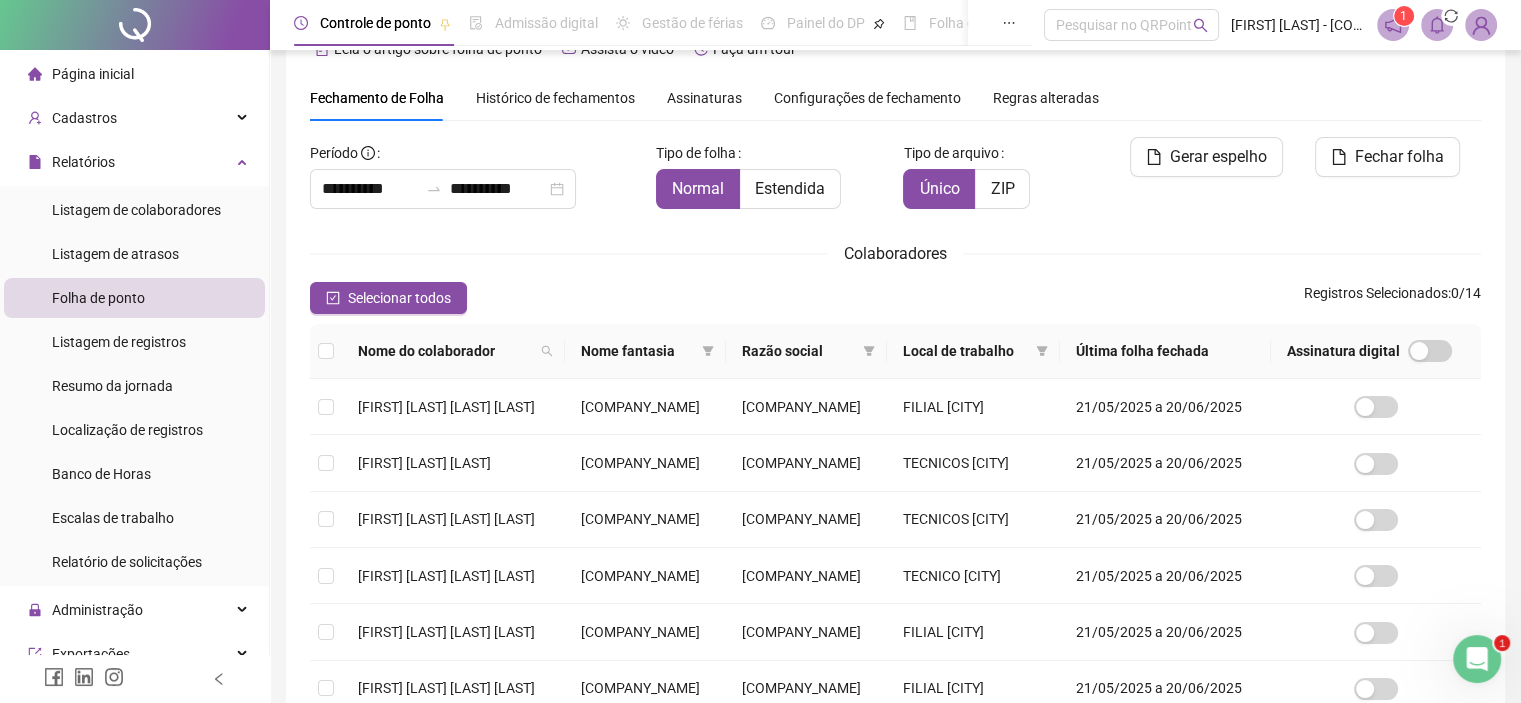 type on "**********" 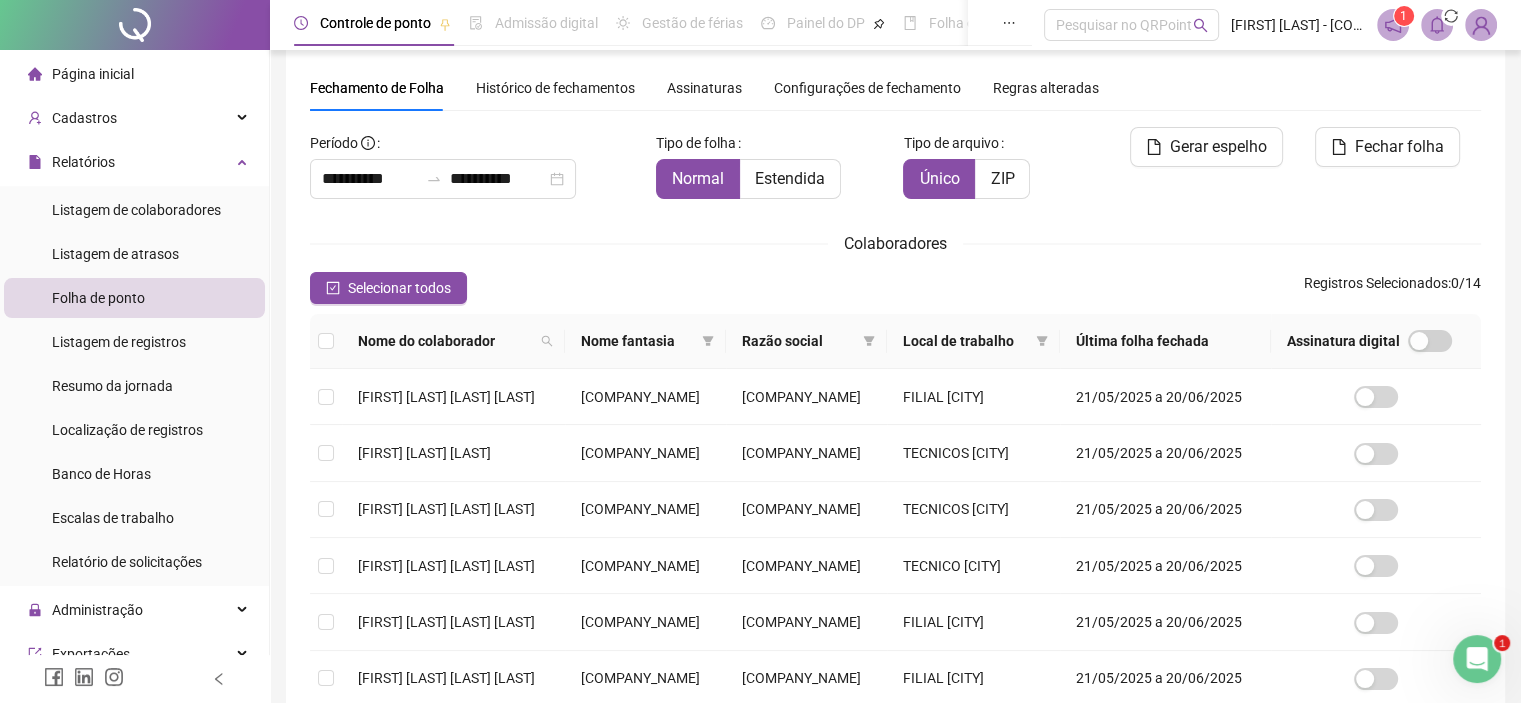 click 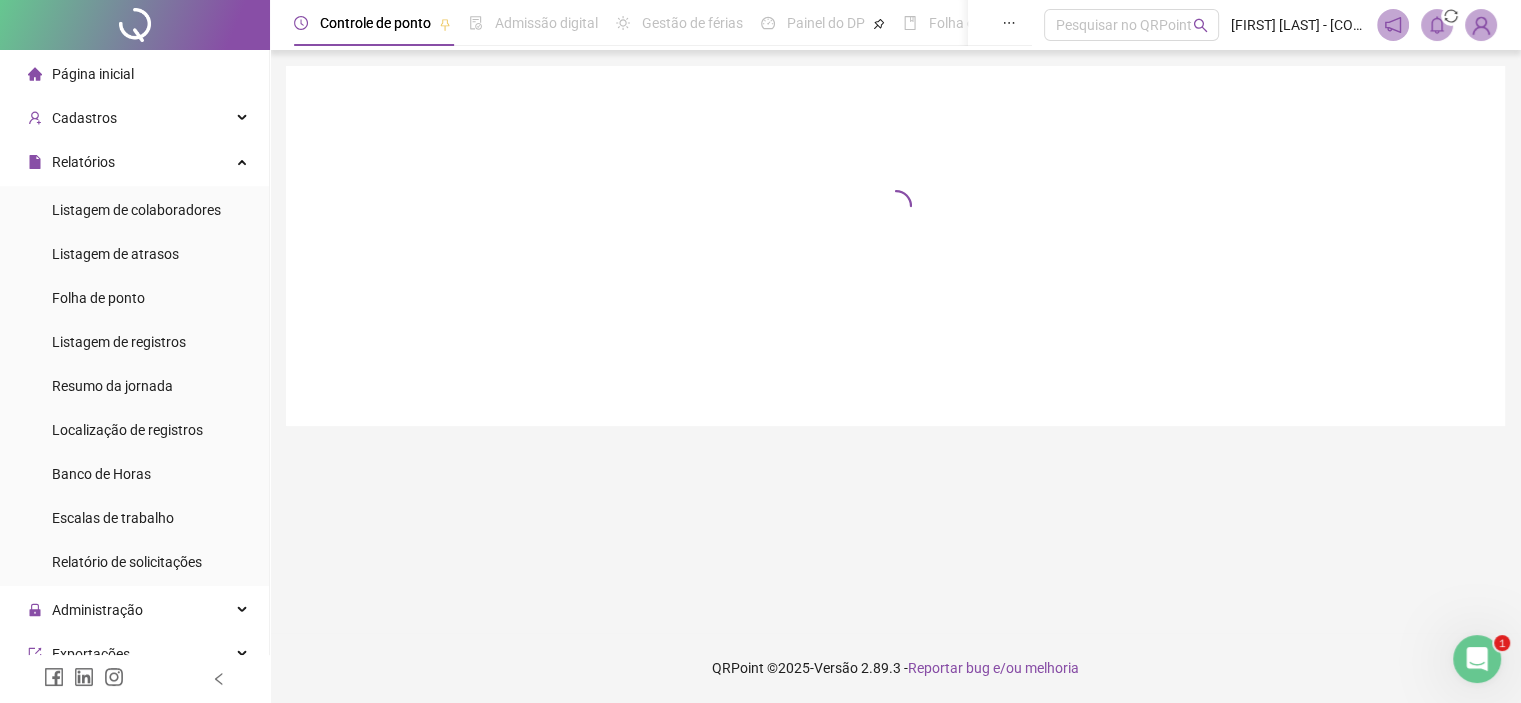scroll, scrollTop: 0, scrollLeft: 0, axis: both 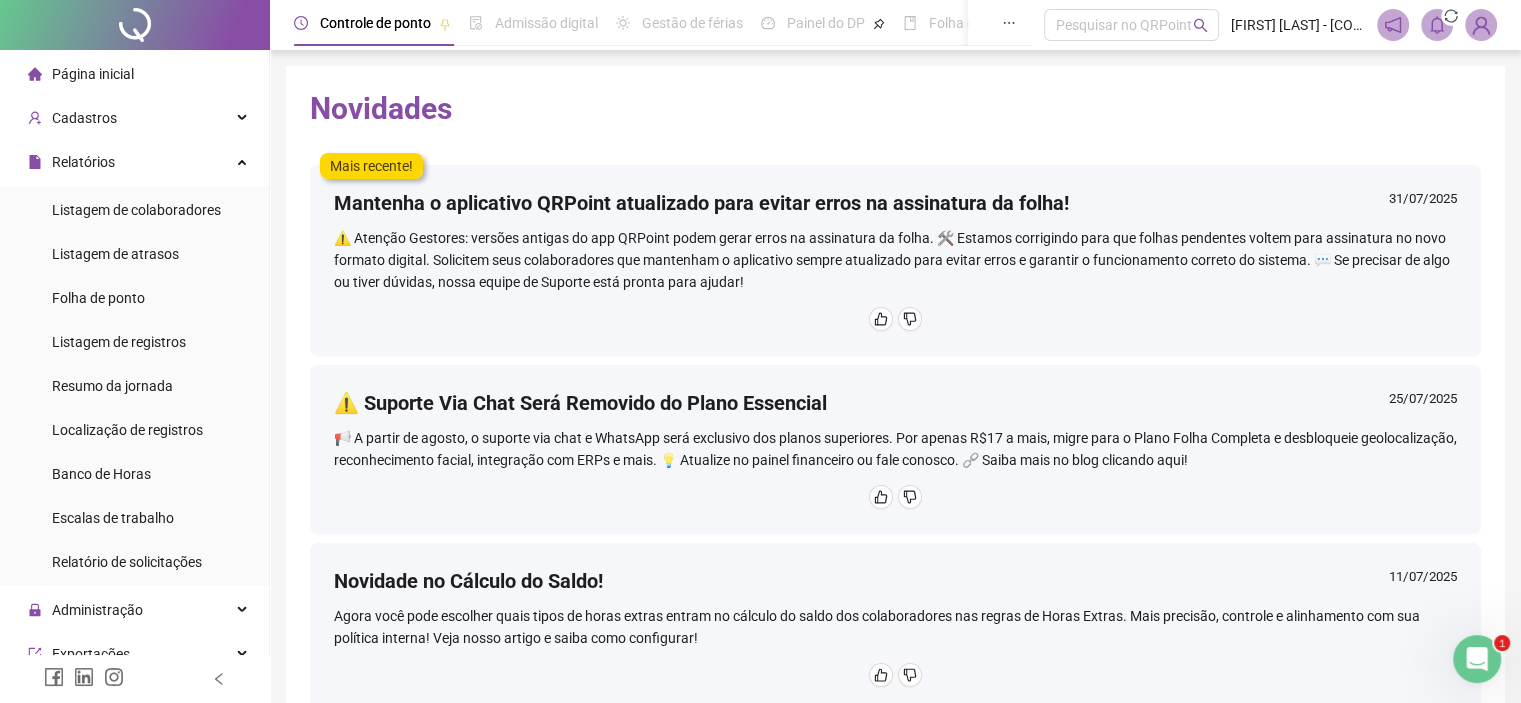 click on "Página inicial" at bounding box center (134, 74) 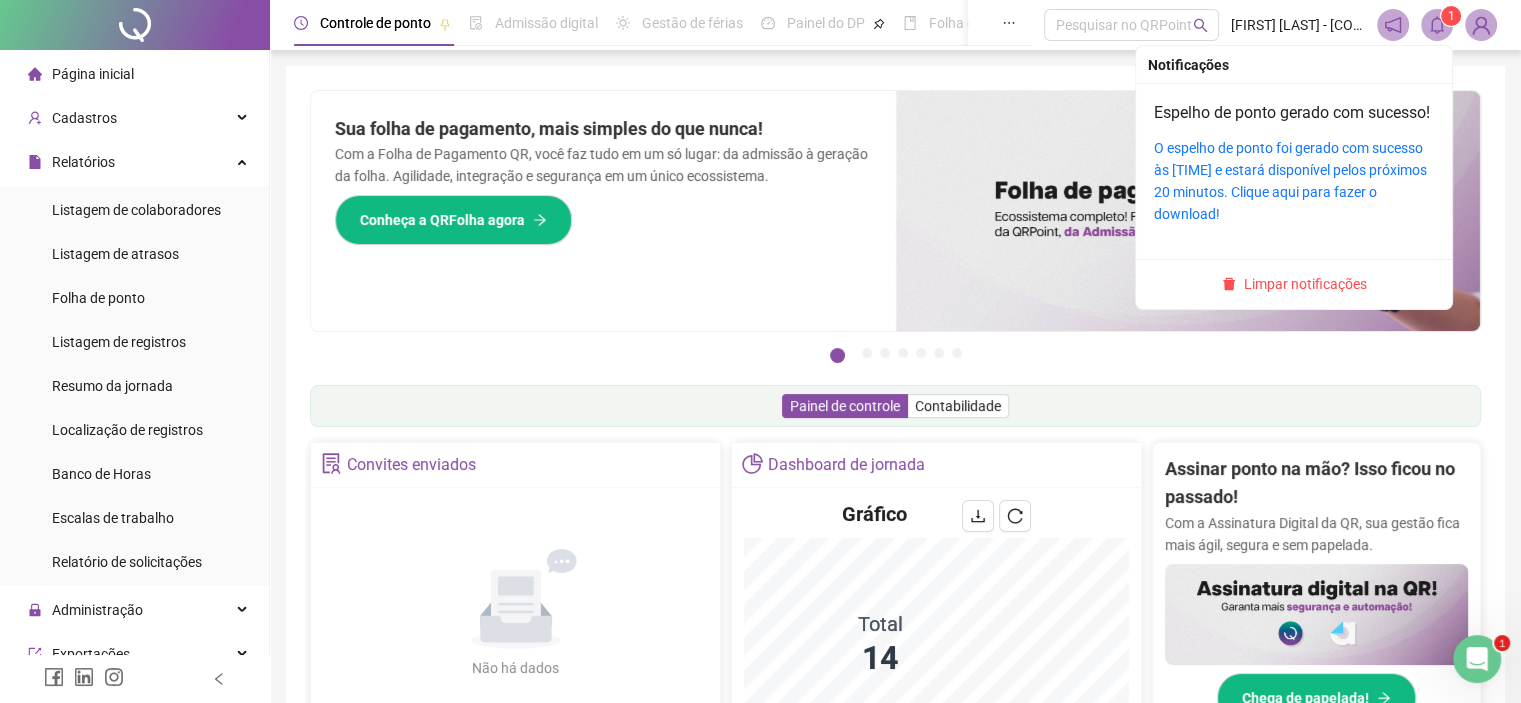 click 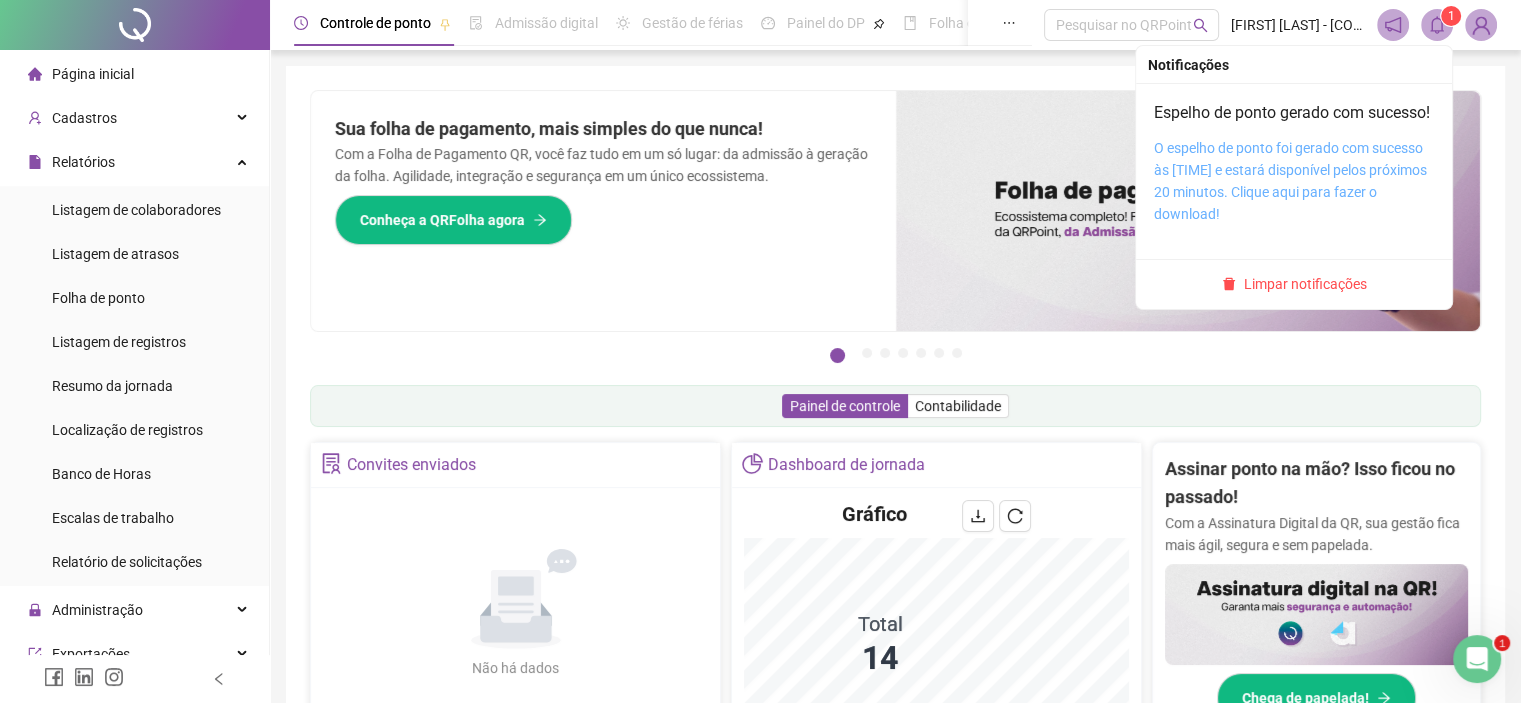 click on "O espelho de ponto foi gerado com sucesso às [TIME] e estará disponível pelos próximos 20 minutos.
Clique aqui para fazer o download!" at bounding box center [1290, 181] 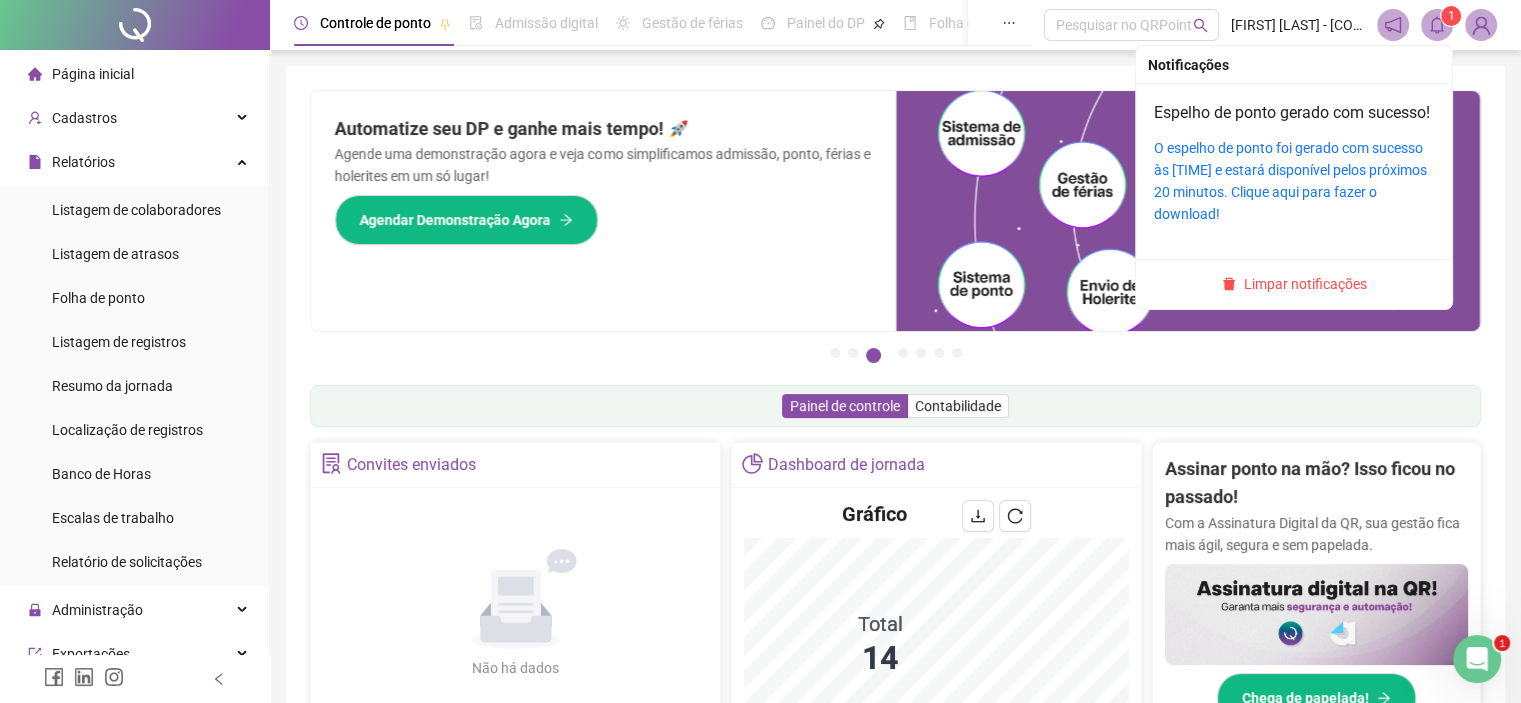 click 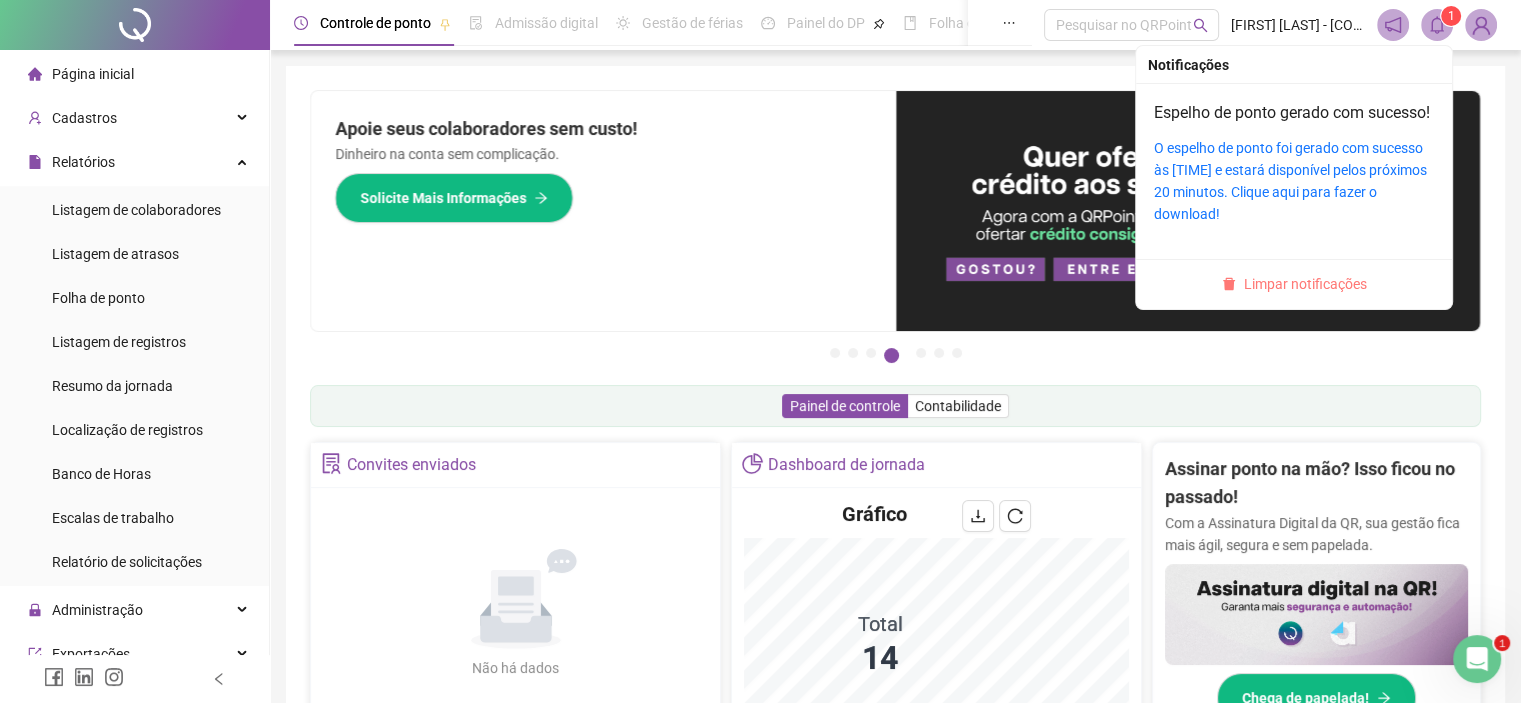 click on "Limpar notificações" at bounding box center [1305, 284] 